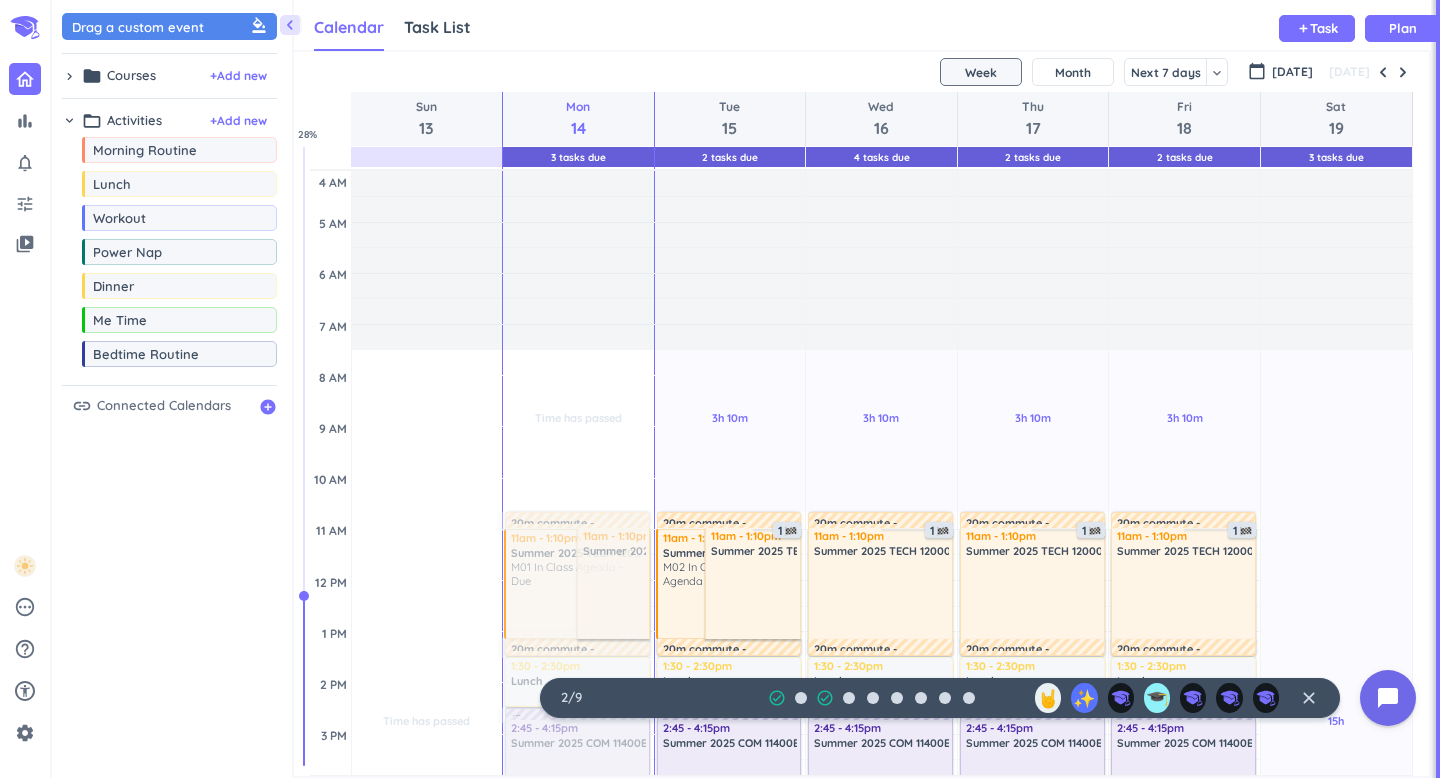 scroll, scrollTop: 0, scrollLeft: 0, axis: both 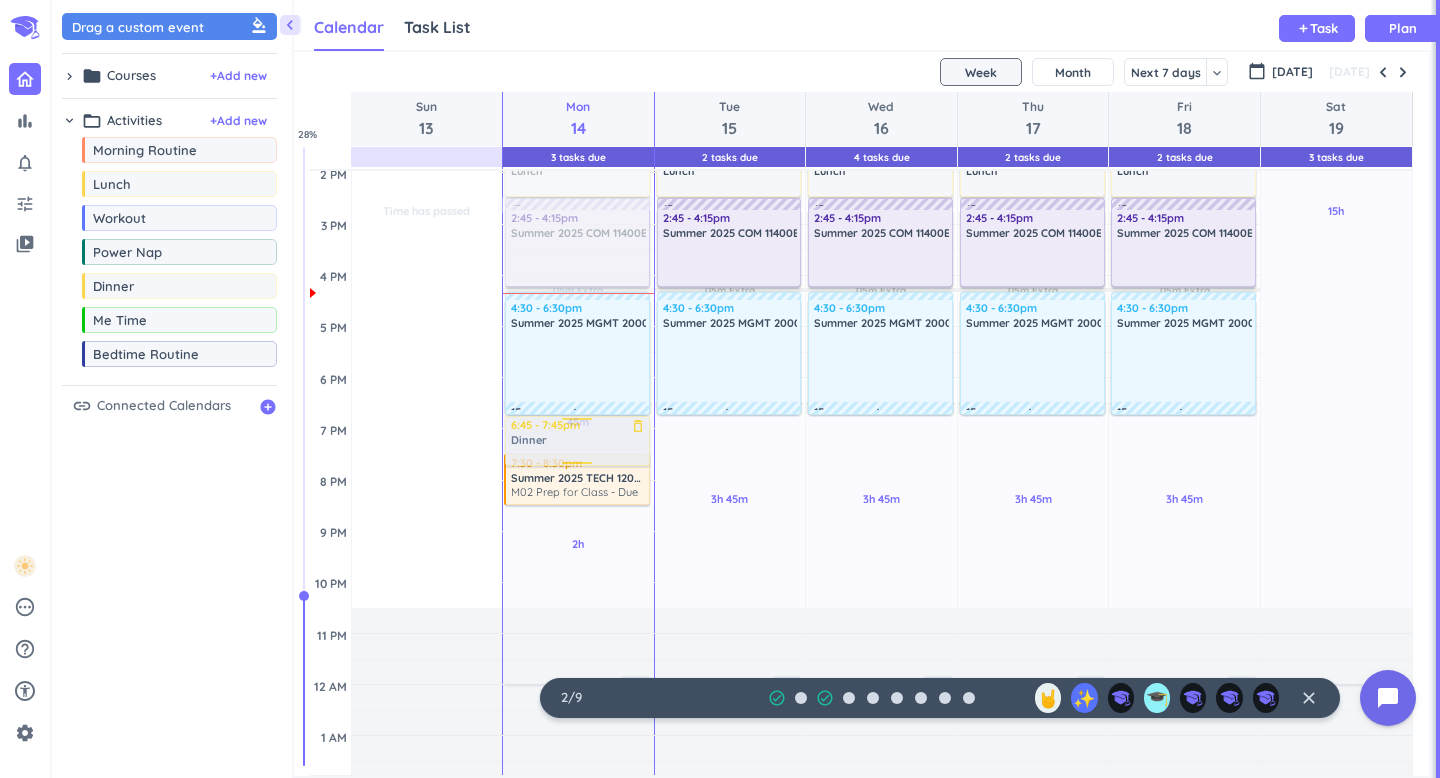 drag, startPoint x: 158, startPoint y: 285, endPoint x: 578, endPoint y: 419, distance: 440.85825 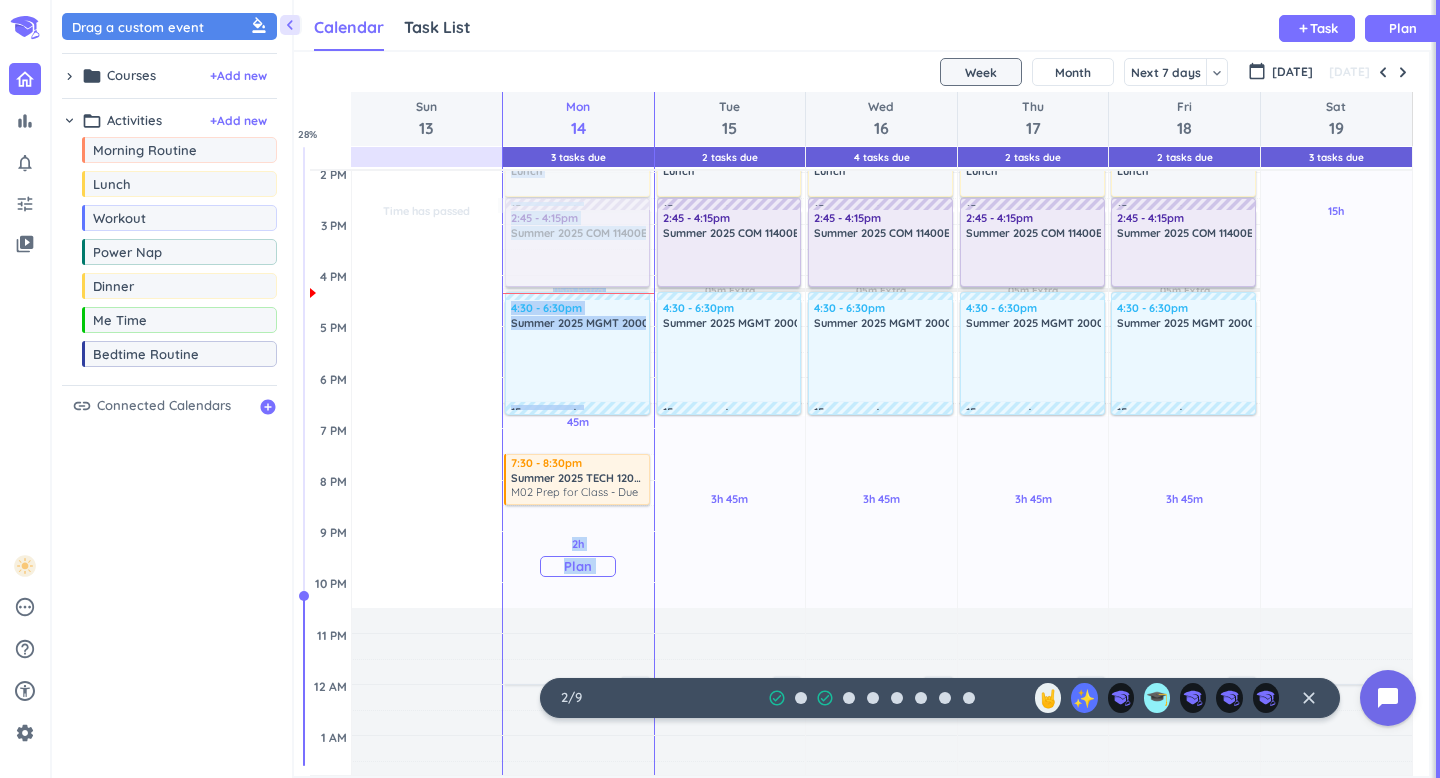 drag, startPoint x: 595, startPoint y: 475, endPoint x: 596, endPoint y: 529, distance: 54.00926 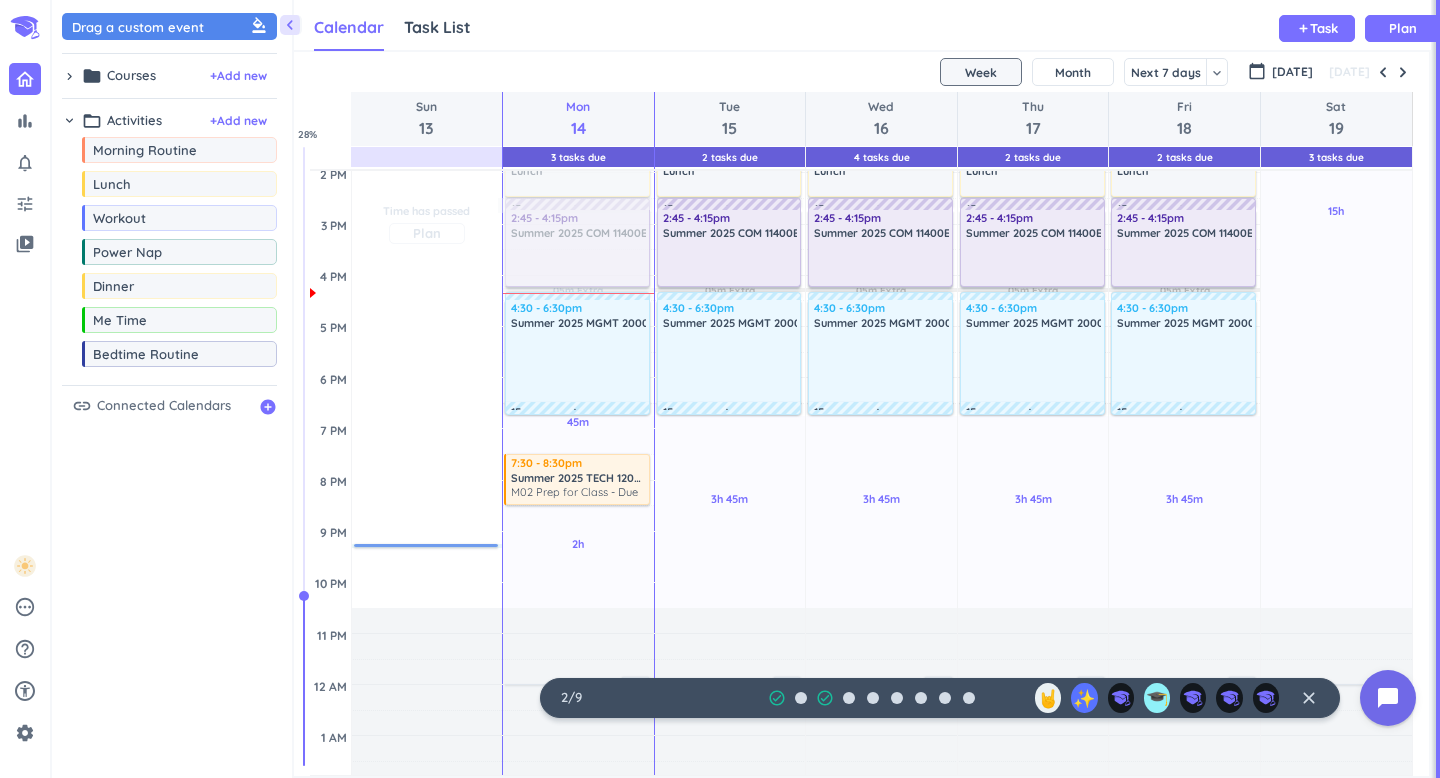 click on "Time has passed Past due Plan" at bounding box center [427, 224] 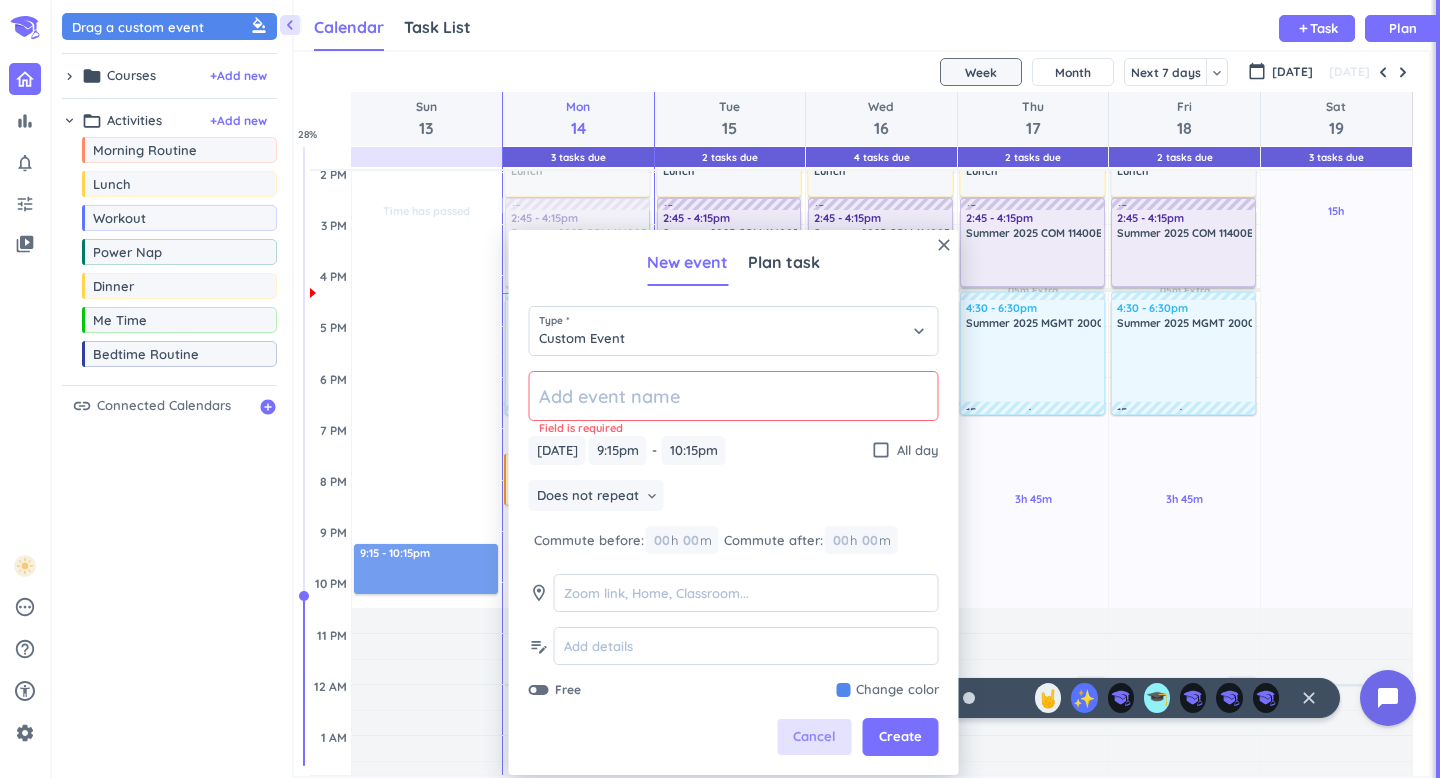 click on "Cancel" at bounding box center [814, 737] 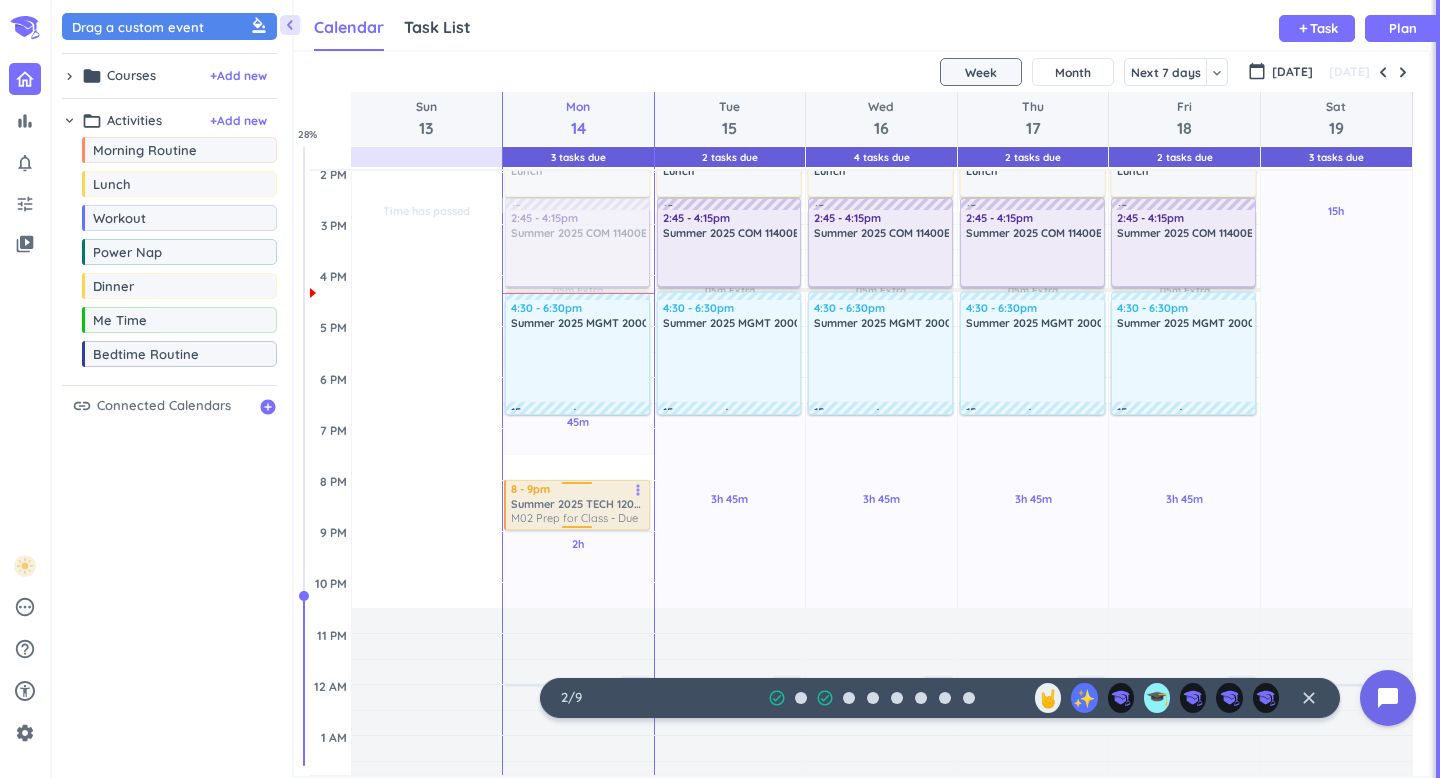 drag, startPoint x: 580, startPoint y: 469, endPoint x: 579, endPoint y: 498, distance: 29.017237 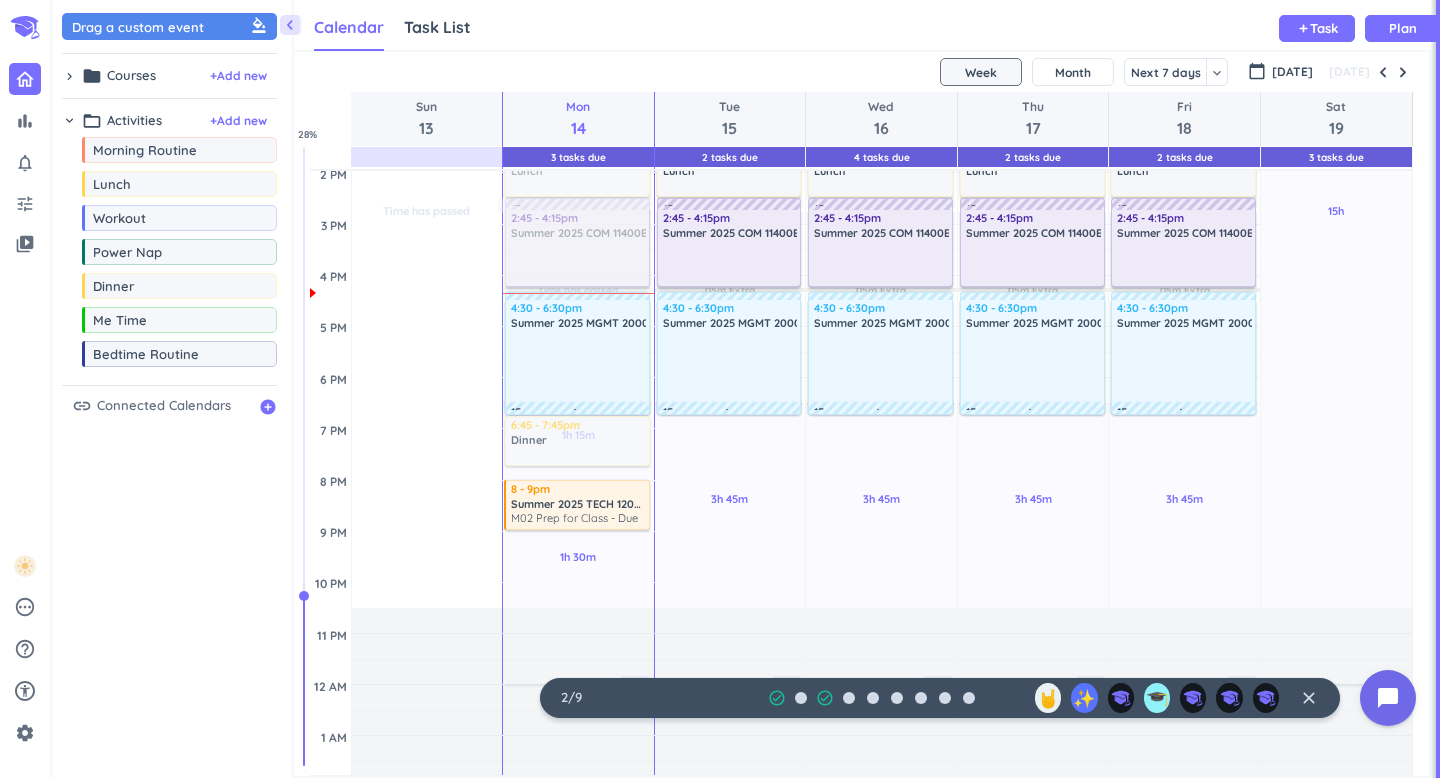 drag, startPoint x: 161, startPoint y: 295, endPoint x: 568, endPoint y: 420, distance: 425.76285 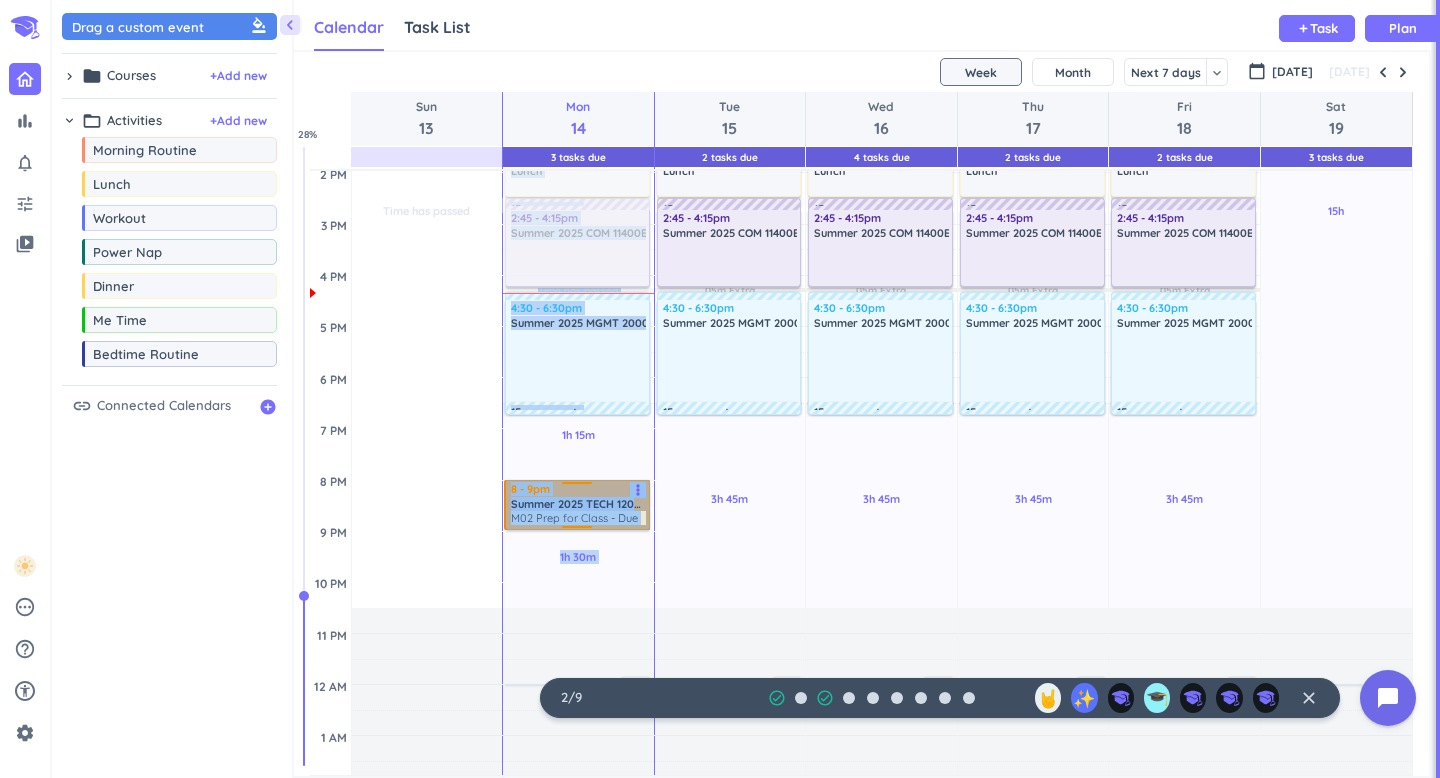 click on "8 - 9pm Summer 2025 TECH 12000-005 LEC M02 Prep for Class - Due more_vert" at bounding box center (577, 505) 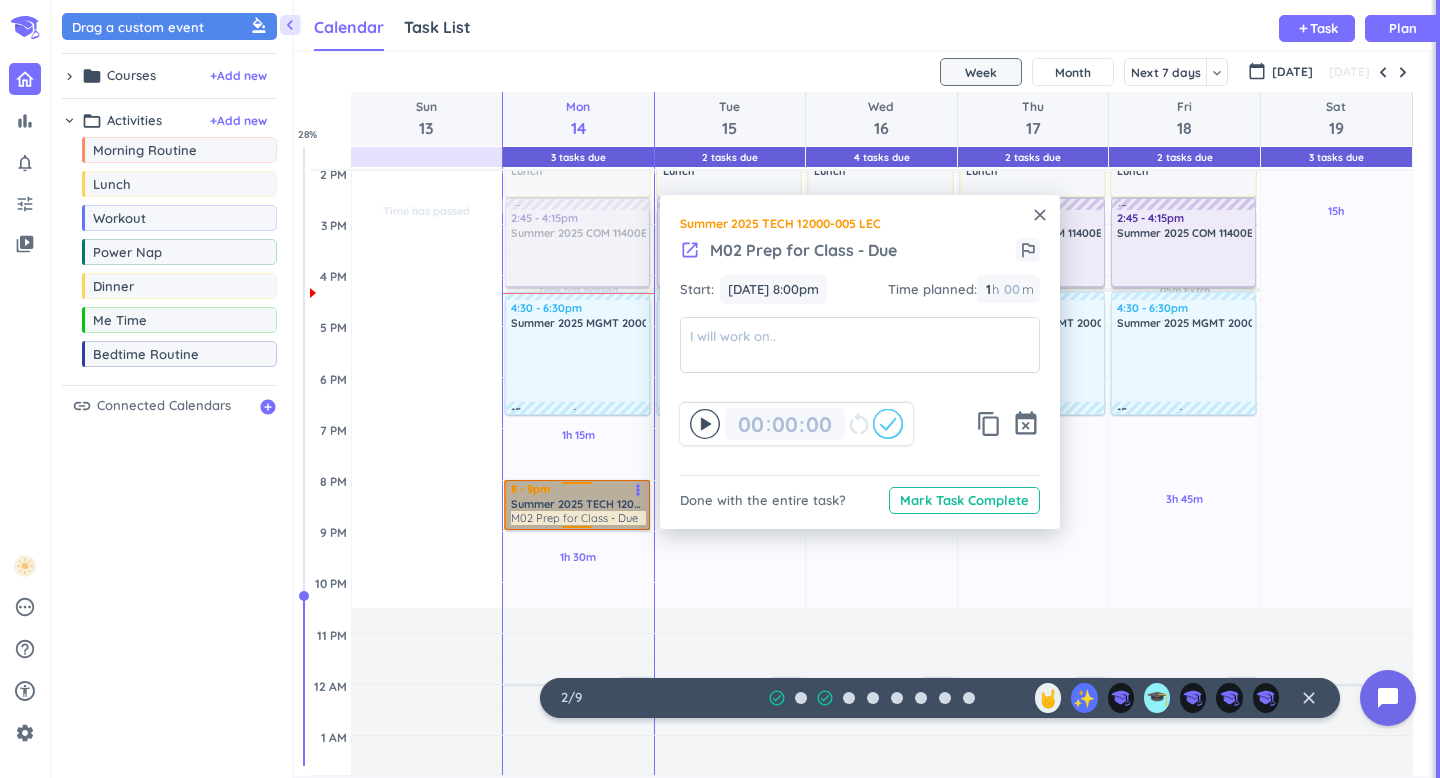 click on "8 - 9pm Summer 2025 TECH 12000-005 LEC M02 Prep for Class - Due more_vert" at bounding box center [577, 505] 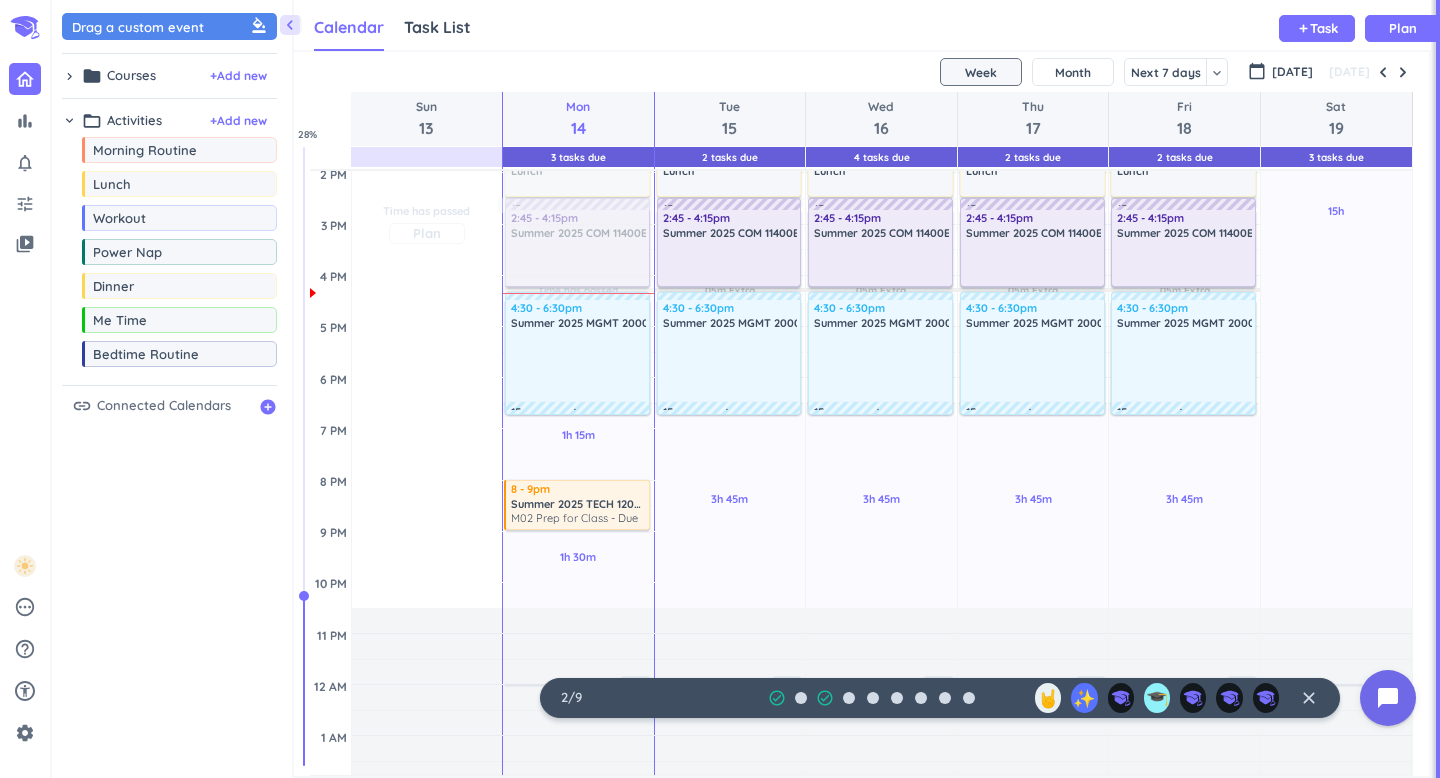 click on "Time has passed Past due Plan" at bounding box center (427, 224) 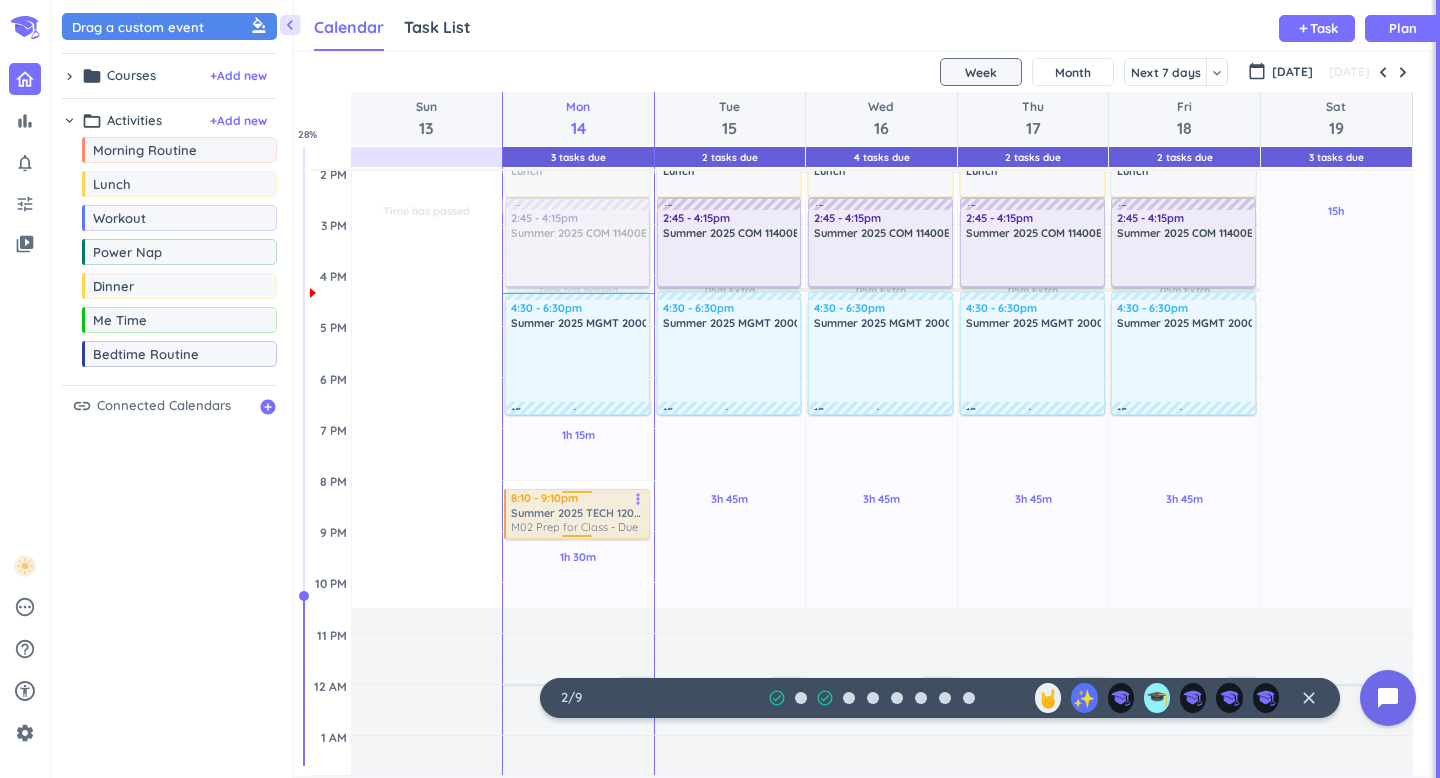 click on "Time has passed Past due Plan 1h 15m Past due Plan 1h 30m Past due Plan Time has passed Adjust Awake Time Adjust Awake Time 11am - 1:10pm Summer 2025 TECH 12000-005 LEC M01 In Class Agenda - Due more_vert 11am - 1:10pm Summer 2025 TECH 12000-005 LEC delete_outline 20m commute 20m commute 1:30 - 2:30pm Lunch delete_outline 15m commute 2:45 - 4:15pm Summer 2025 COM 11400ES-322 LEC delete_outline 4:30 - 6:30pm Summer 2025 MGMT 20000-002 LEC delete_outline 15m commute 8 - 9pm Summer 2025 TECH 12000-005 LEC M02 Prep for Class - Due more_vert 3  8:10 - 9:10pm Summer 2025 TECH 12000-005 LEC M02 Prep for Class - Due more_vert" at bounding box center (578, 275) 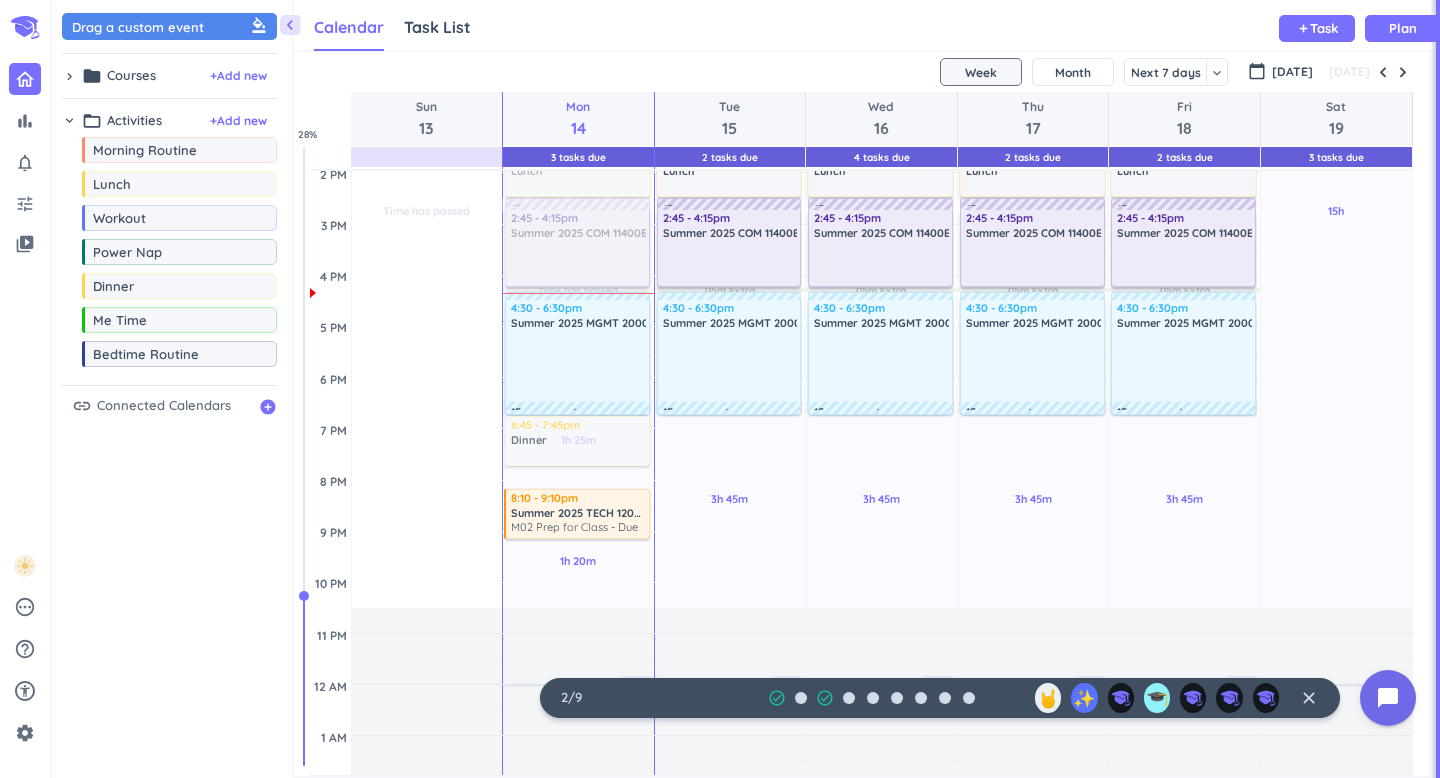 drag, startPoint x: 128, startPoint y: 291, endPoint x: 571, endPoint y: 420, distance: 461.40005 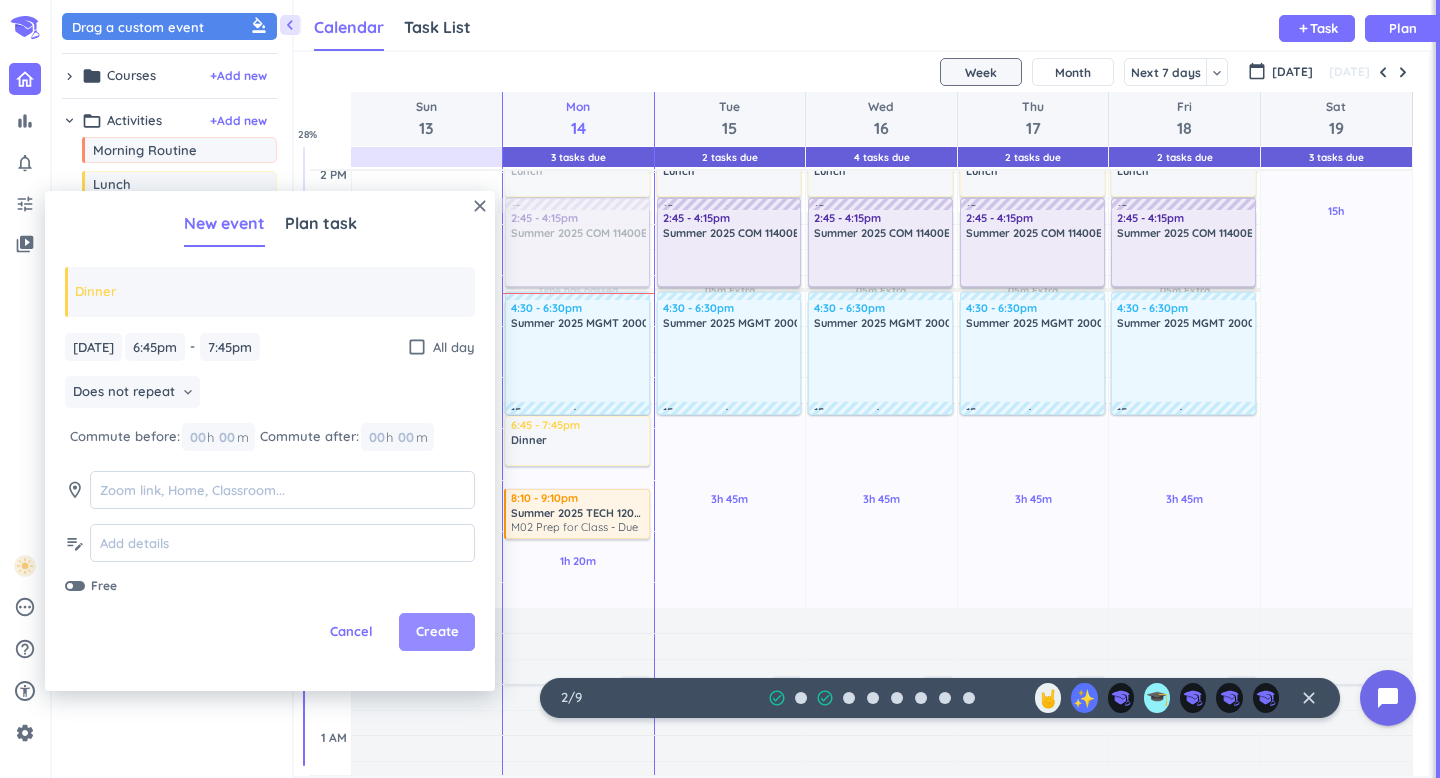click on "Create" at bounding box center (437, 632) 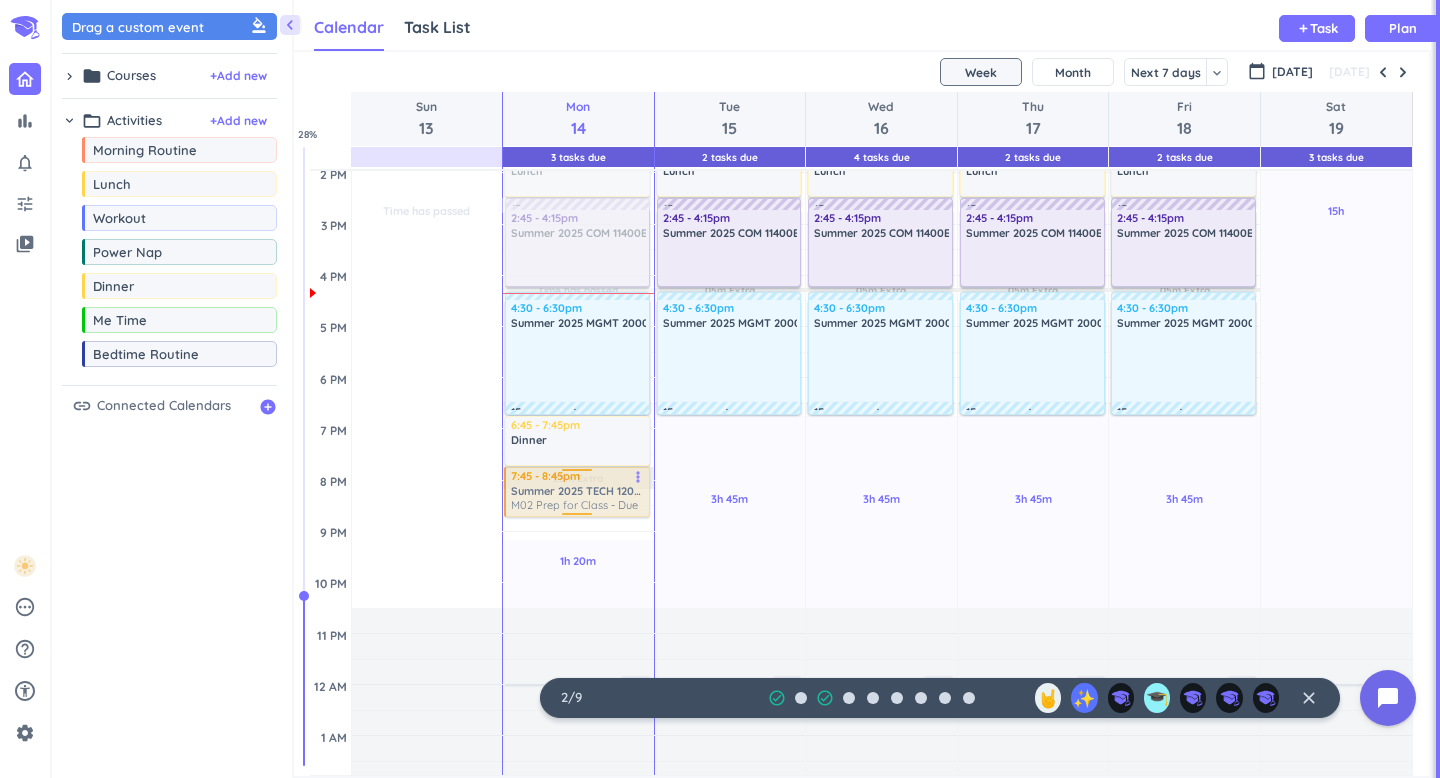 drag, startPoint x: 594, startPoint y: 519, endPoint x: 596, endPoint y: 501, distance: 18.110771 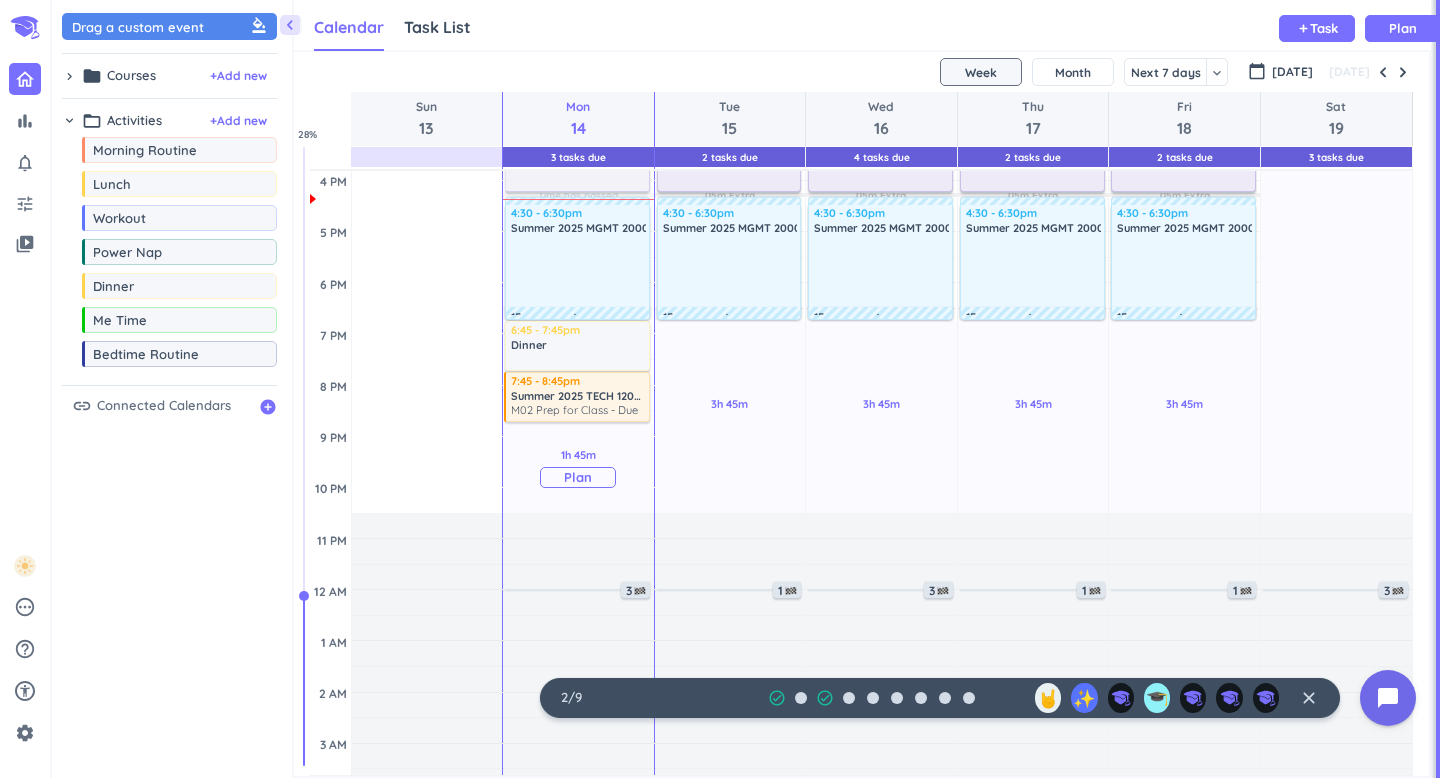 scroll, scrollTop: 625, scrollLeft: 0, axis: vertical 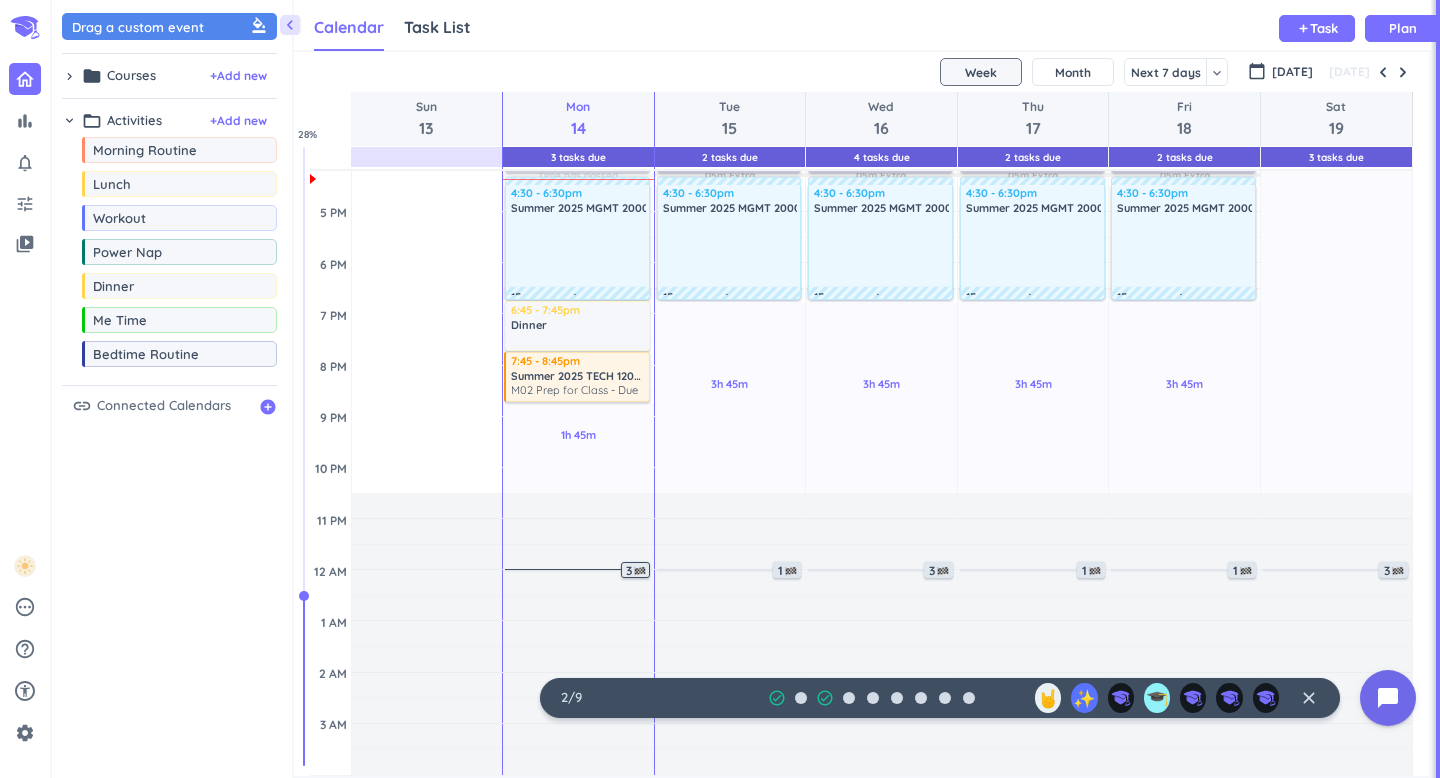 click on "3" at bounding box center (637, 571) 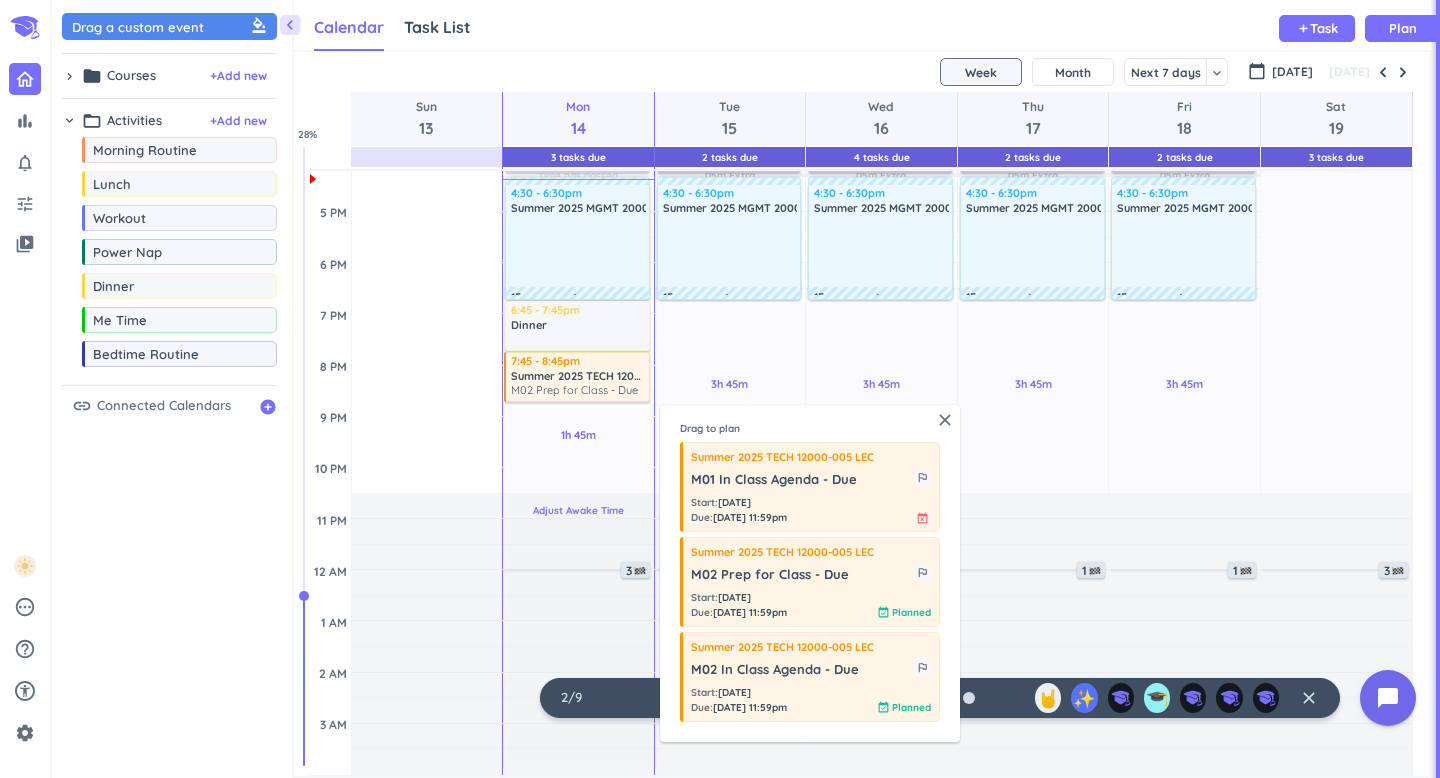 click on "Adjust Awake Time" at bounding box center (578, 634) 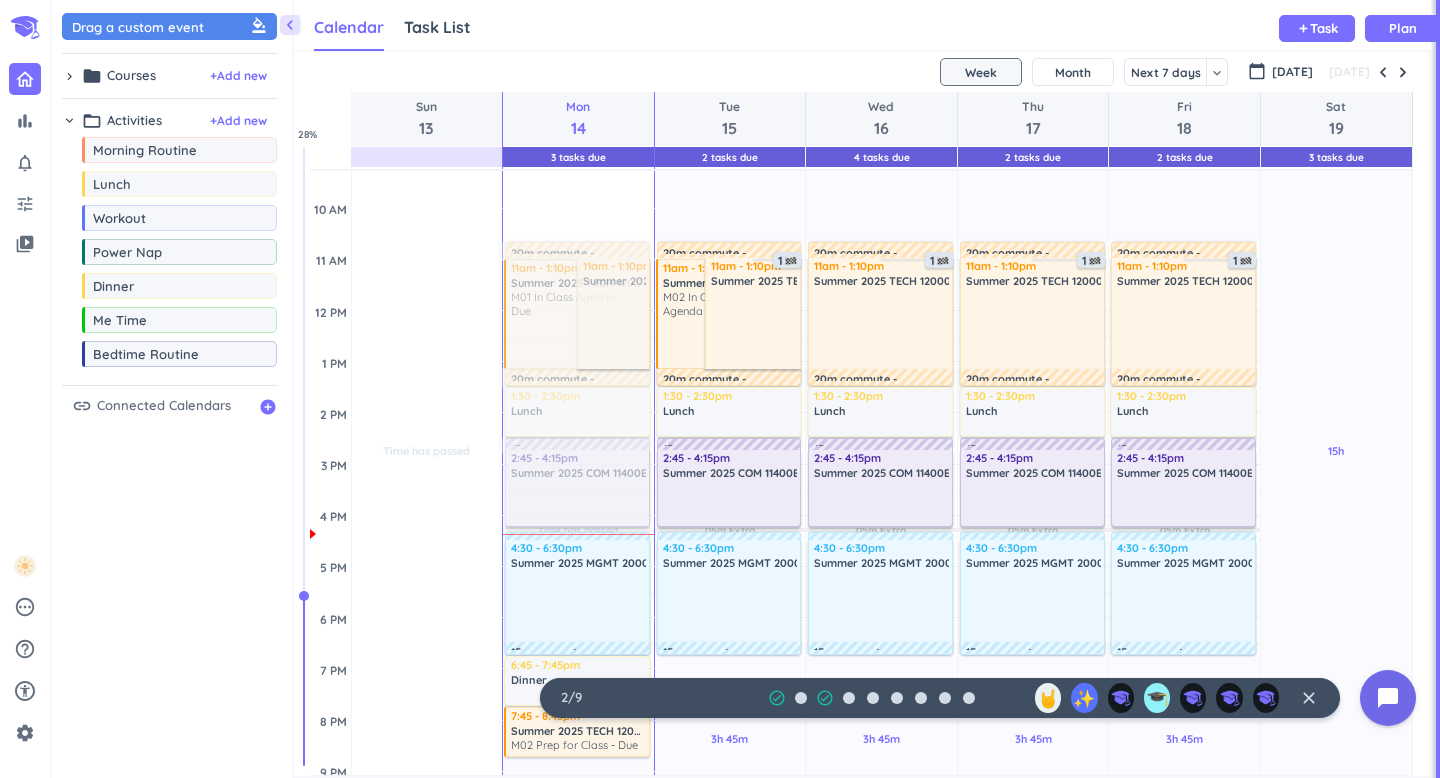 scroll, scrollTop: 166, scrollLeft: 0, axis: vertical 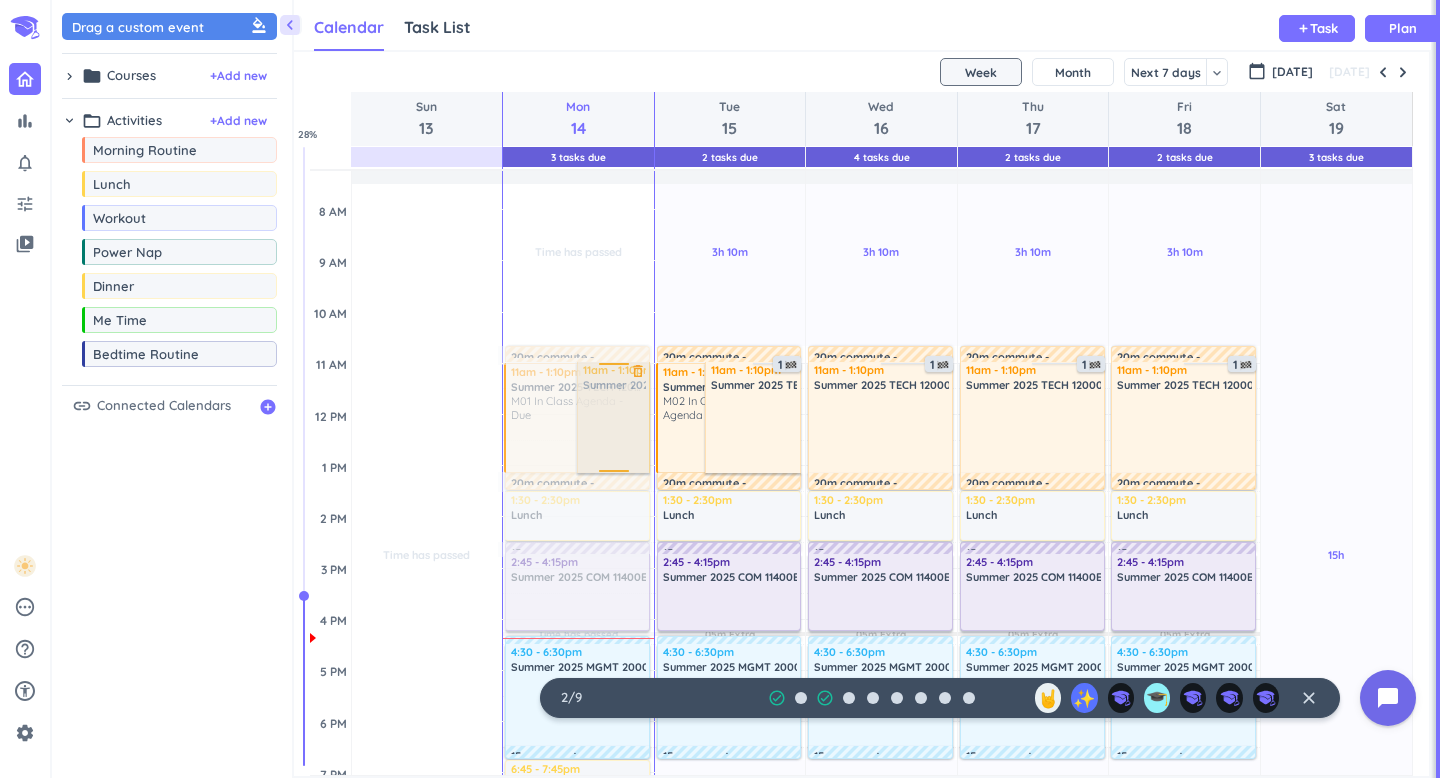 click at bounding box center (611, 417) 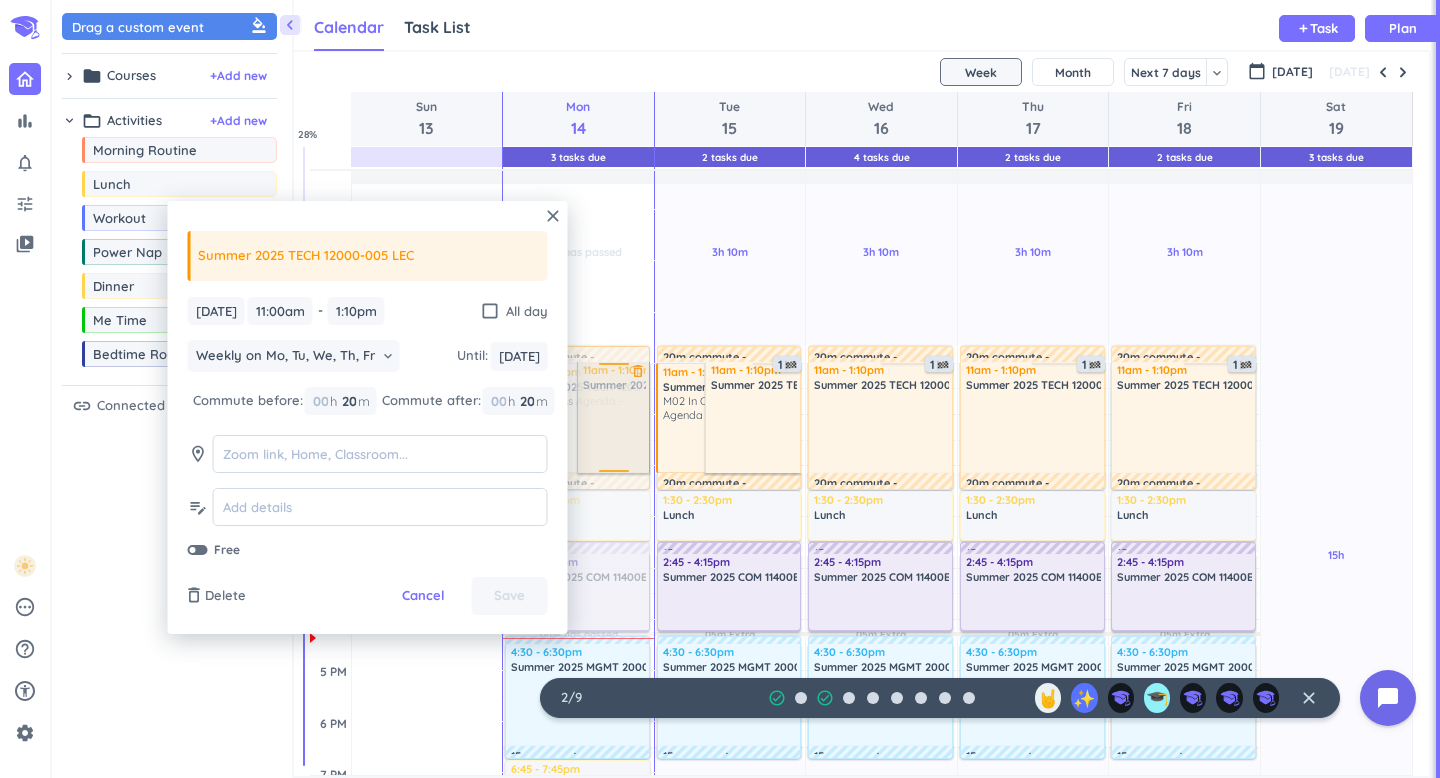 click at bounding box center [611, 417] 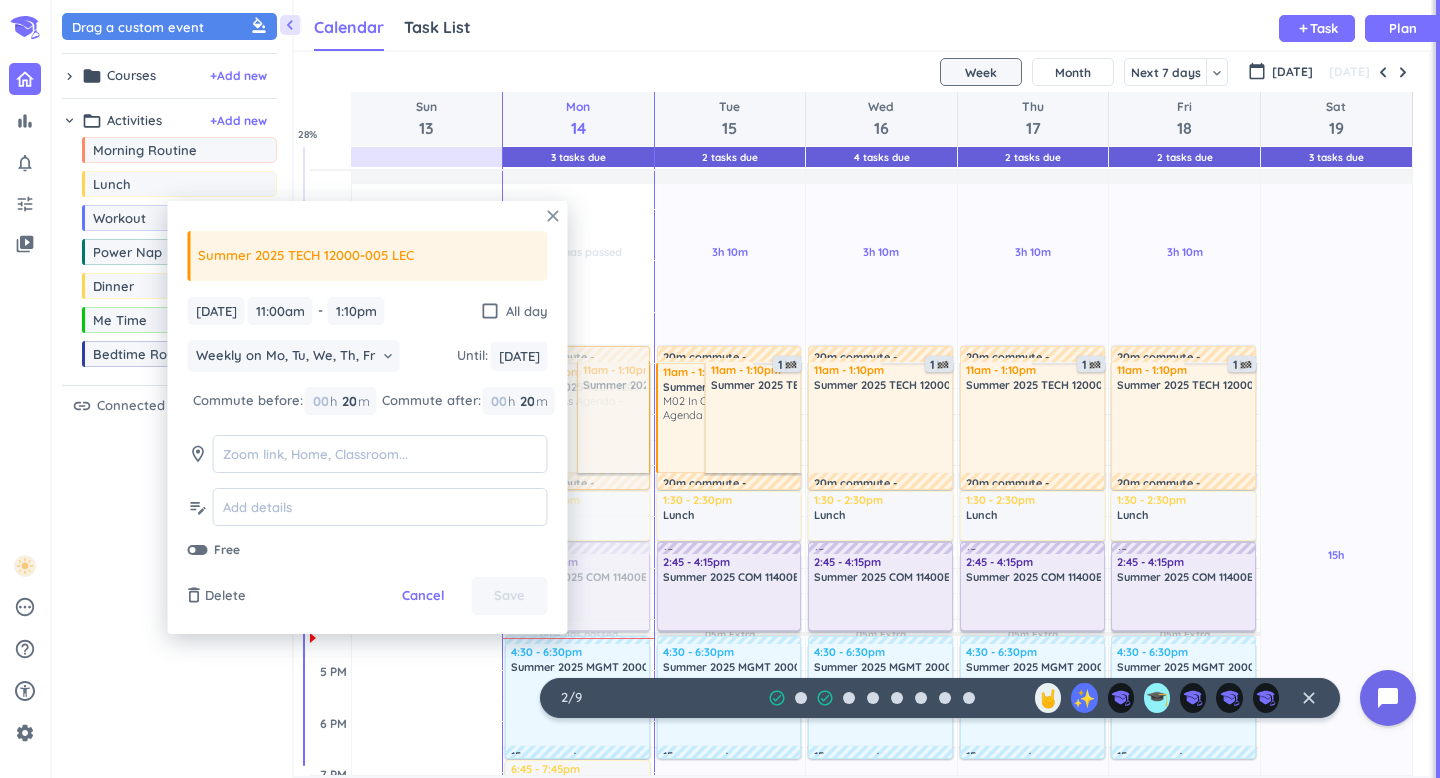 click on "close" at bounding box center [553, 216] 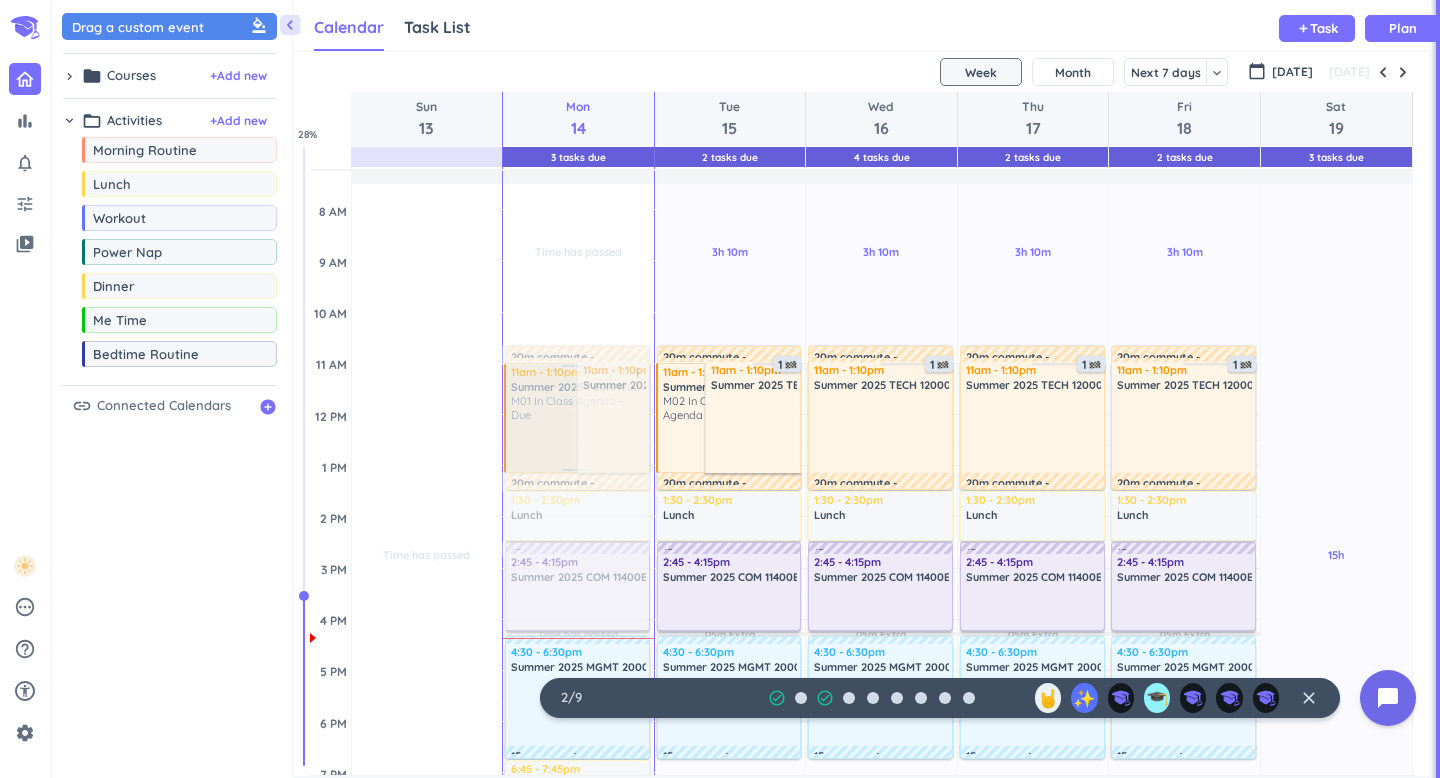 click at bounding box center (576, 418) 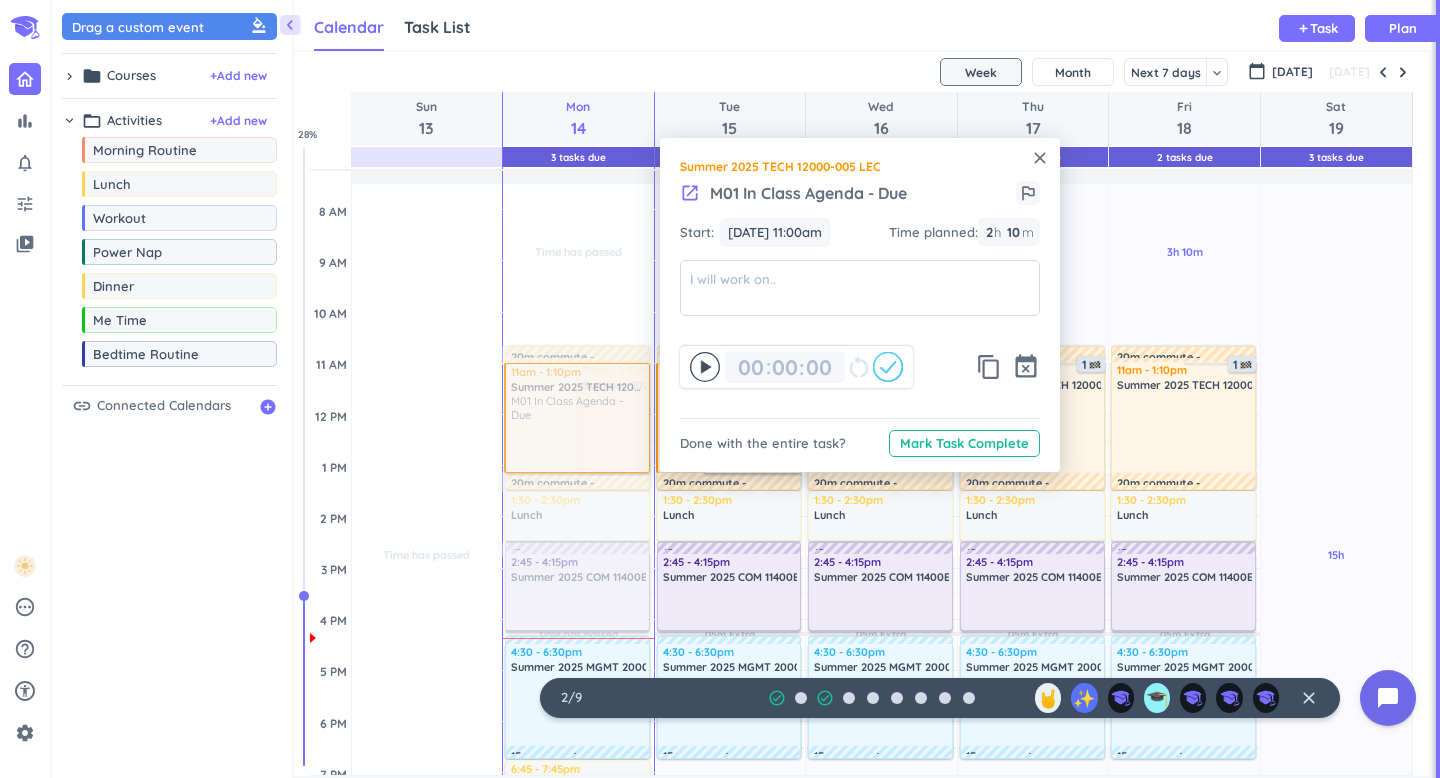 click on "close" at bounding box center [1040, 158] 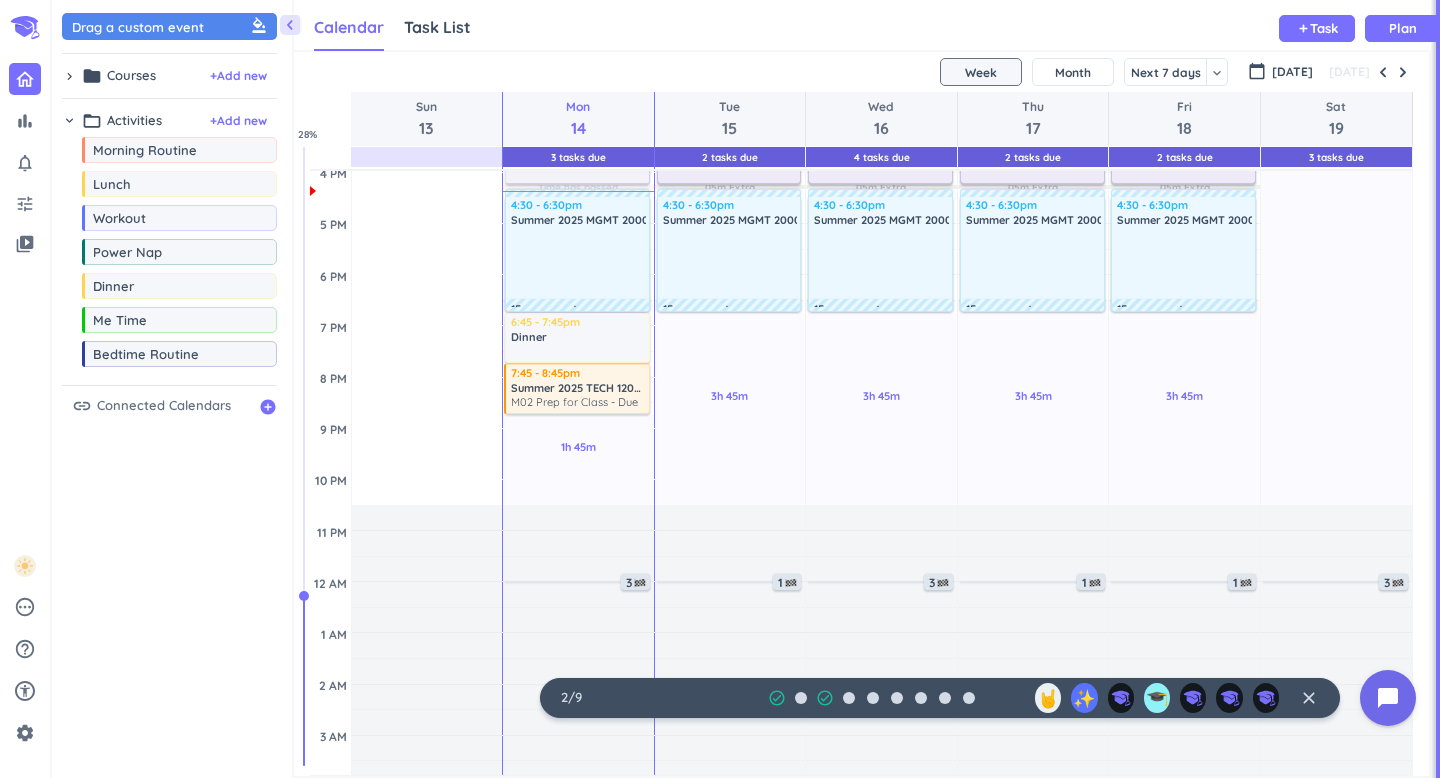 scroll, scrollTop: 625, scrollLeft: 0, axis: vertical 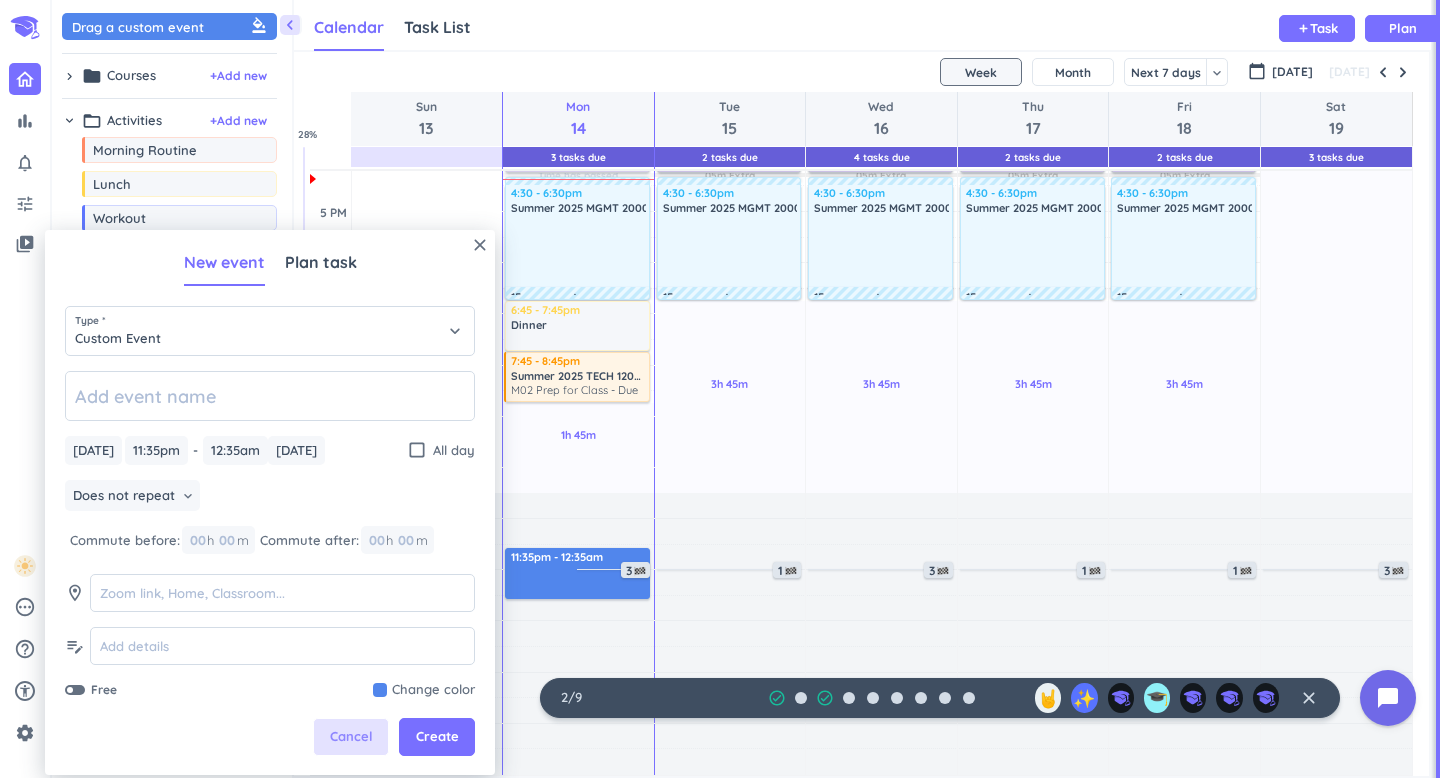 click on "Cancel" at bounding box center (351, 737) 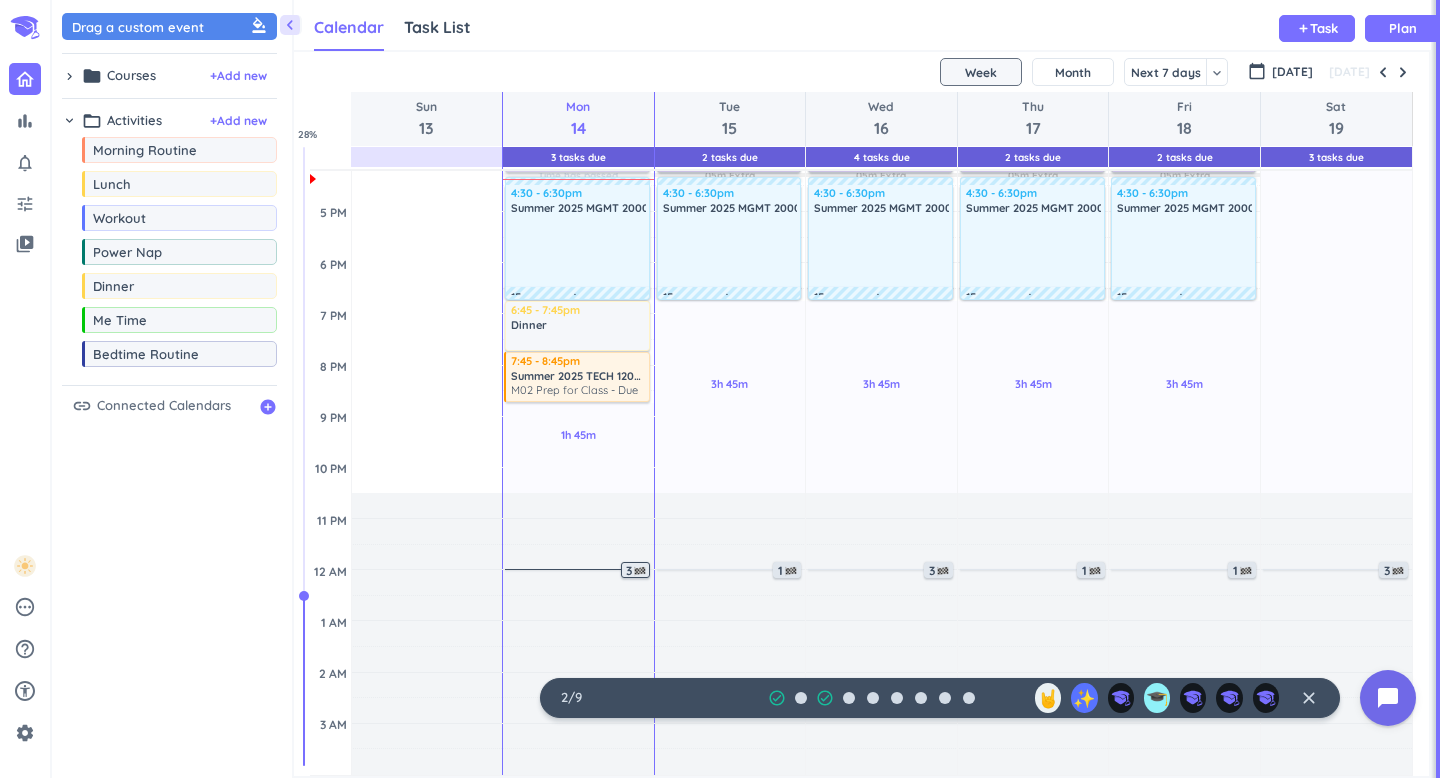 click at bounding box center [640, 571] 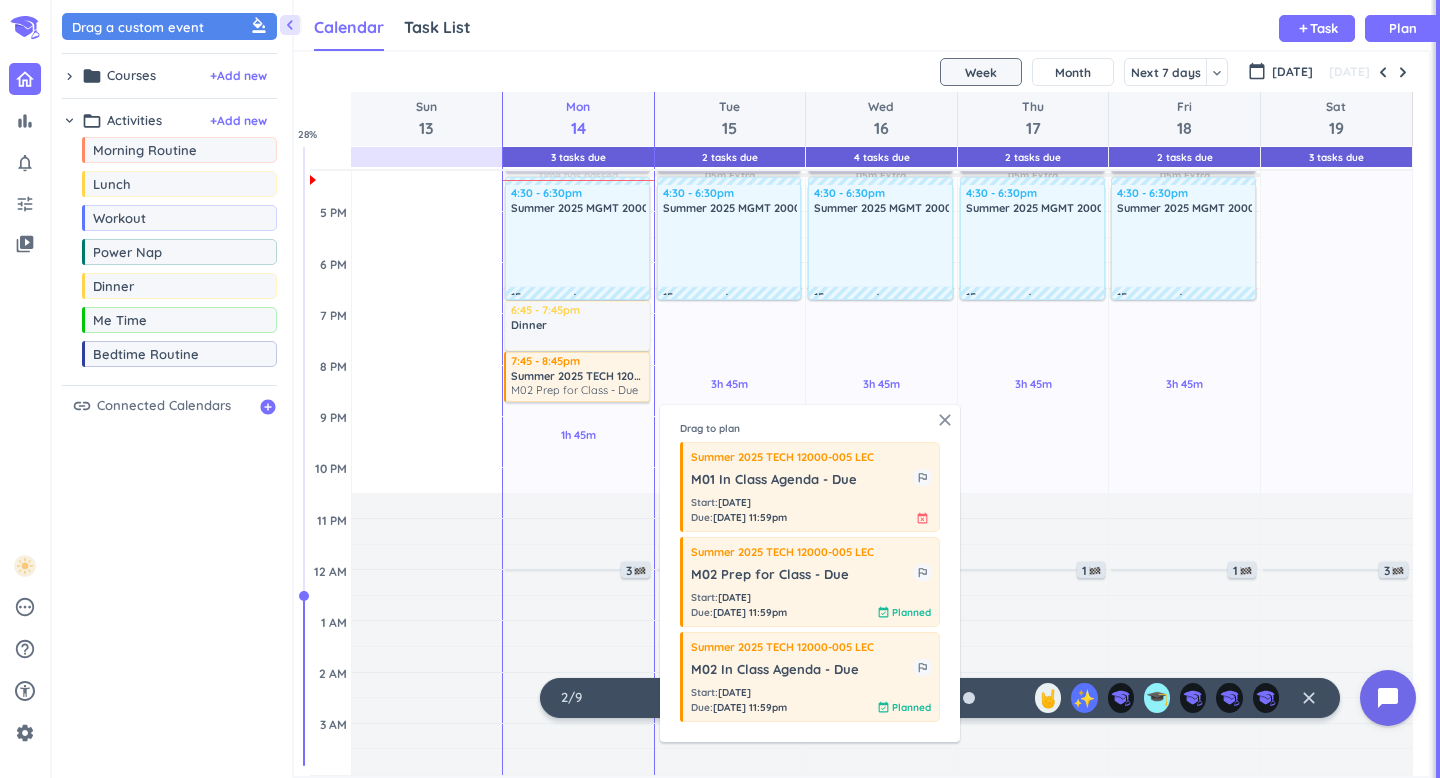 click on "close" at bounding box center [945, 420] 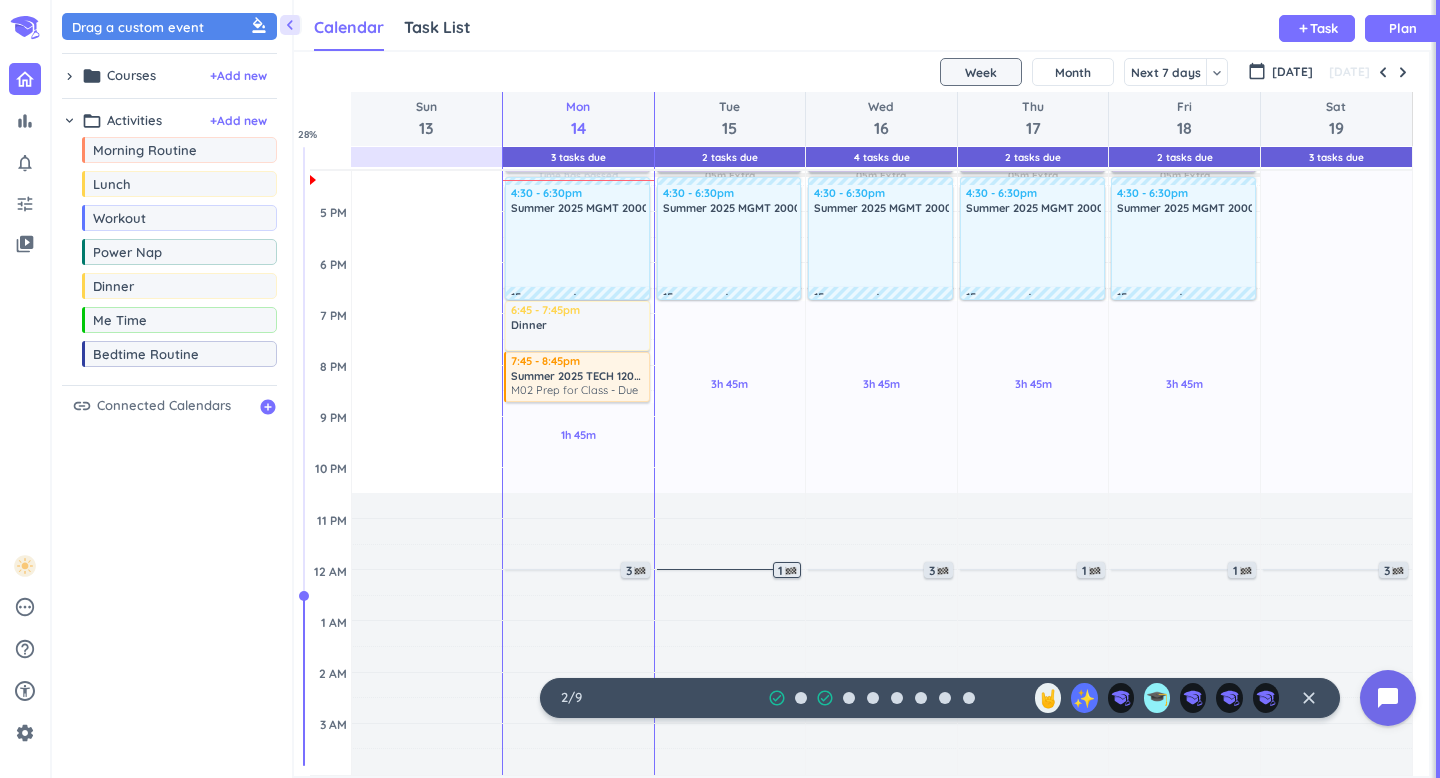 click at bounding box center (791, 571) 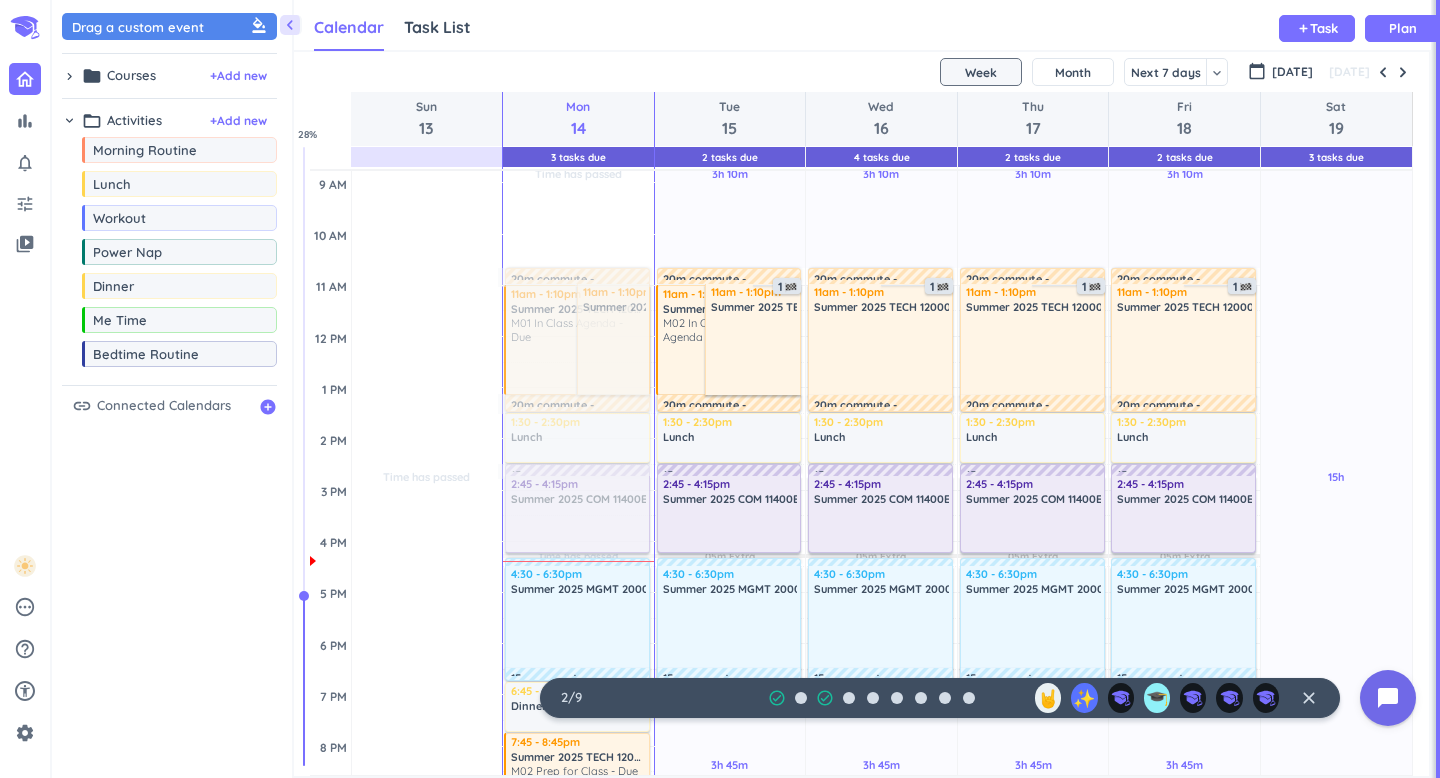 scroll, scrollTop: 243, scrollLeft: 0, axis: vertical 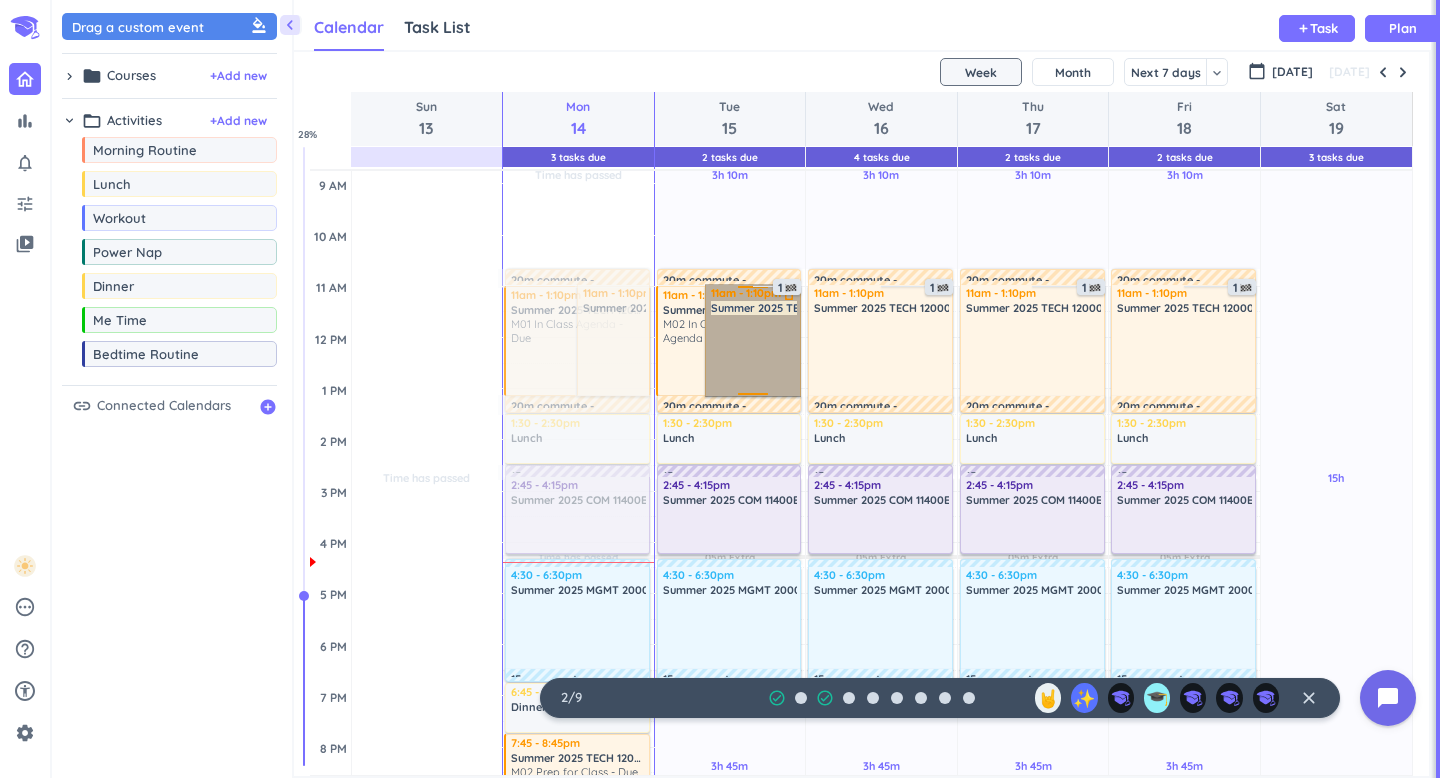 click on "11am - 1:10pm Summer 2025 TECH 12000-005 LEC delete_outline" at bounding box center (753, 340) 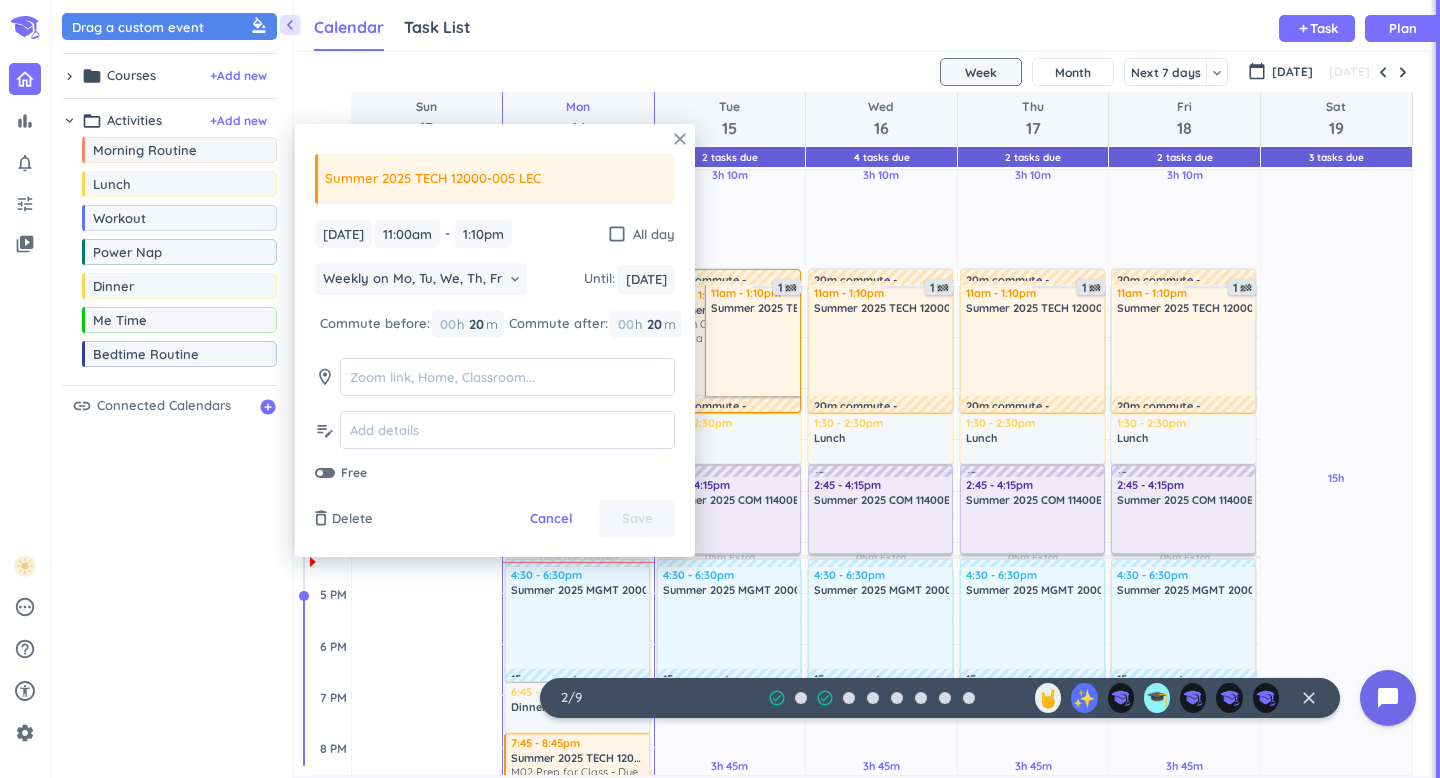 click on "close" at bounding box center [680, 139] 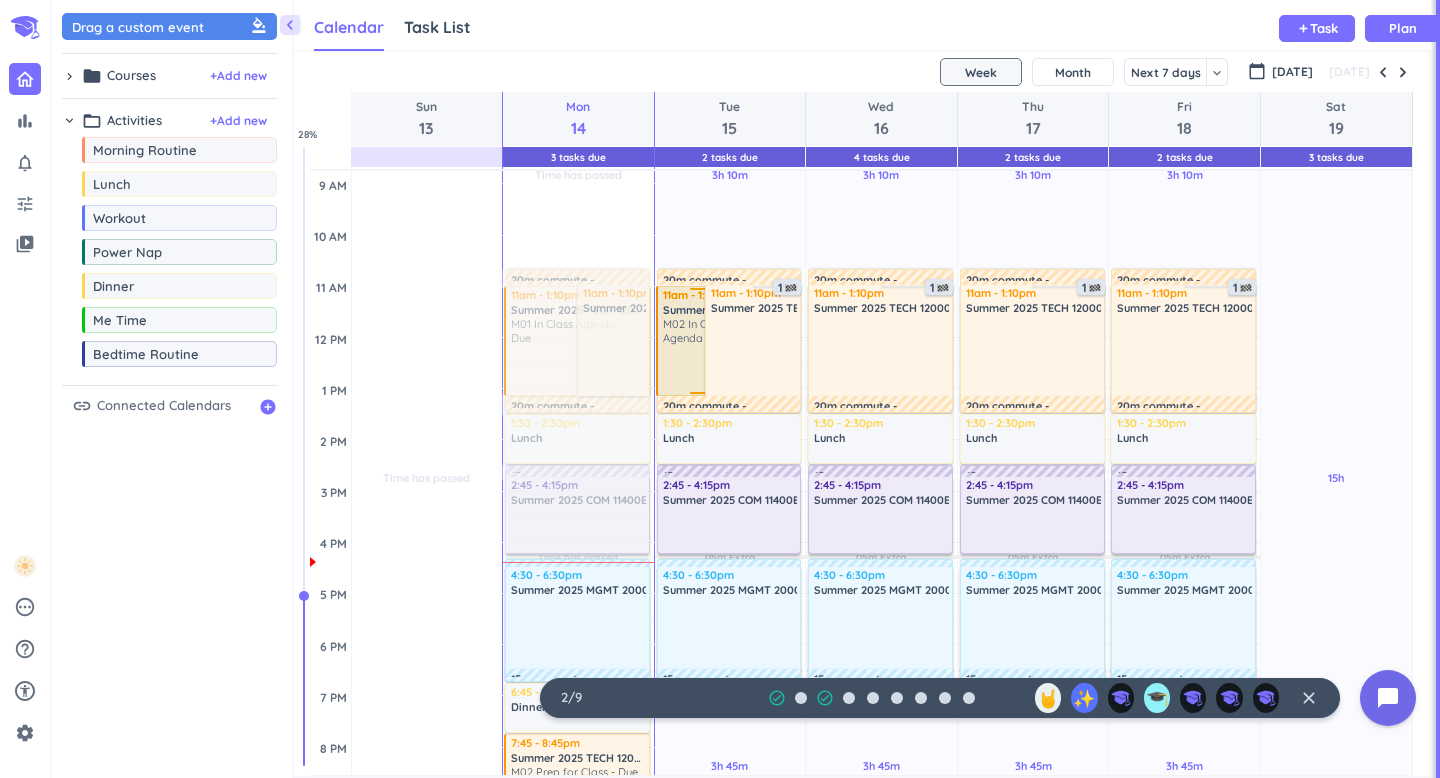 click at bounding box center [706, 368] 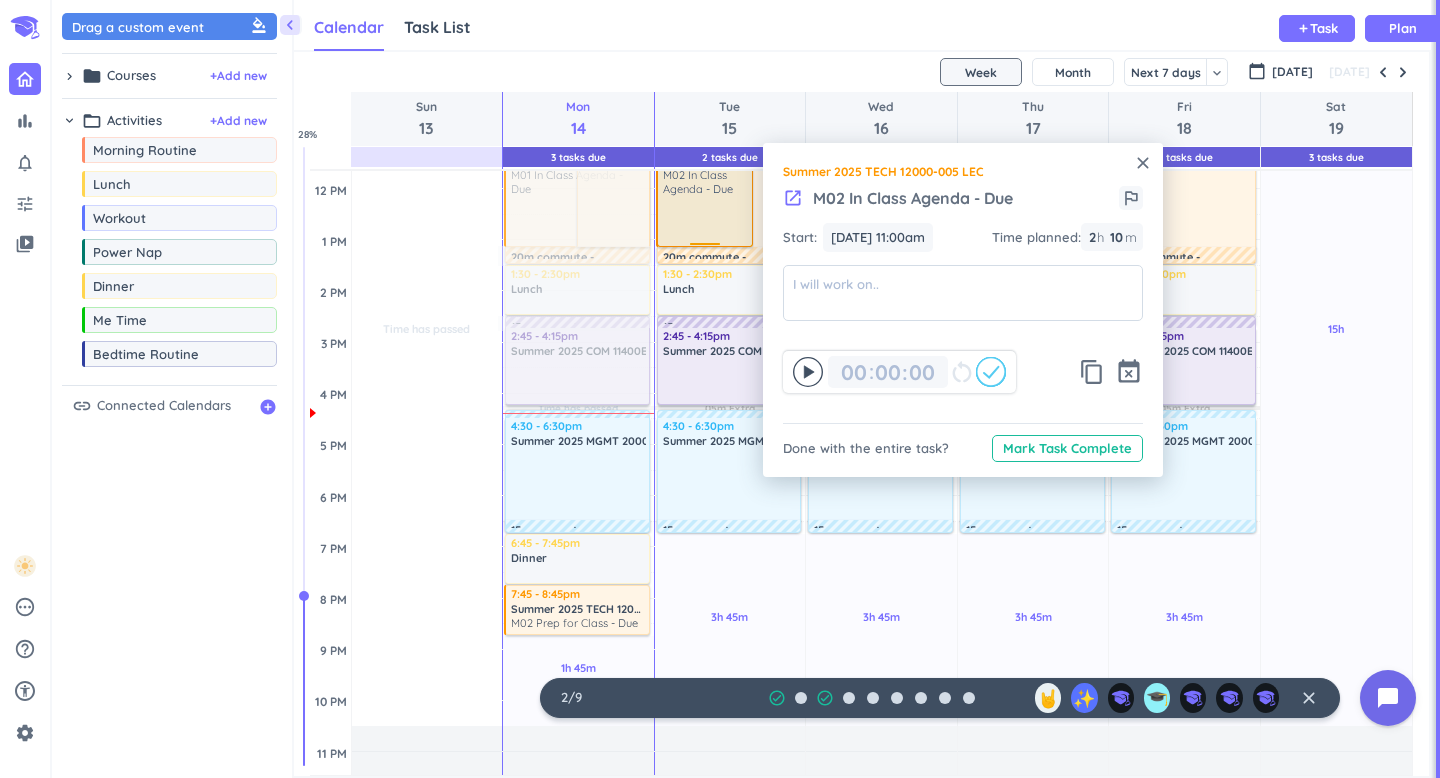 scroll, scrollTop: 396, scrollLeft: 0, axis: vertical 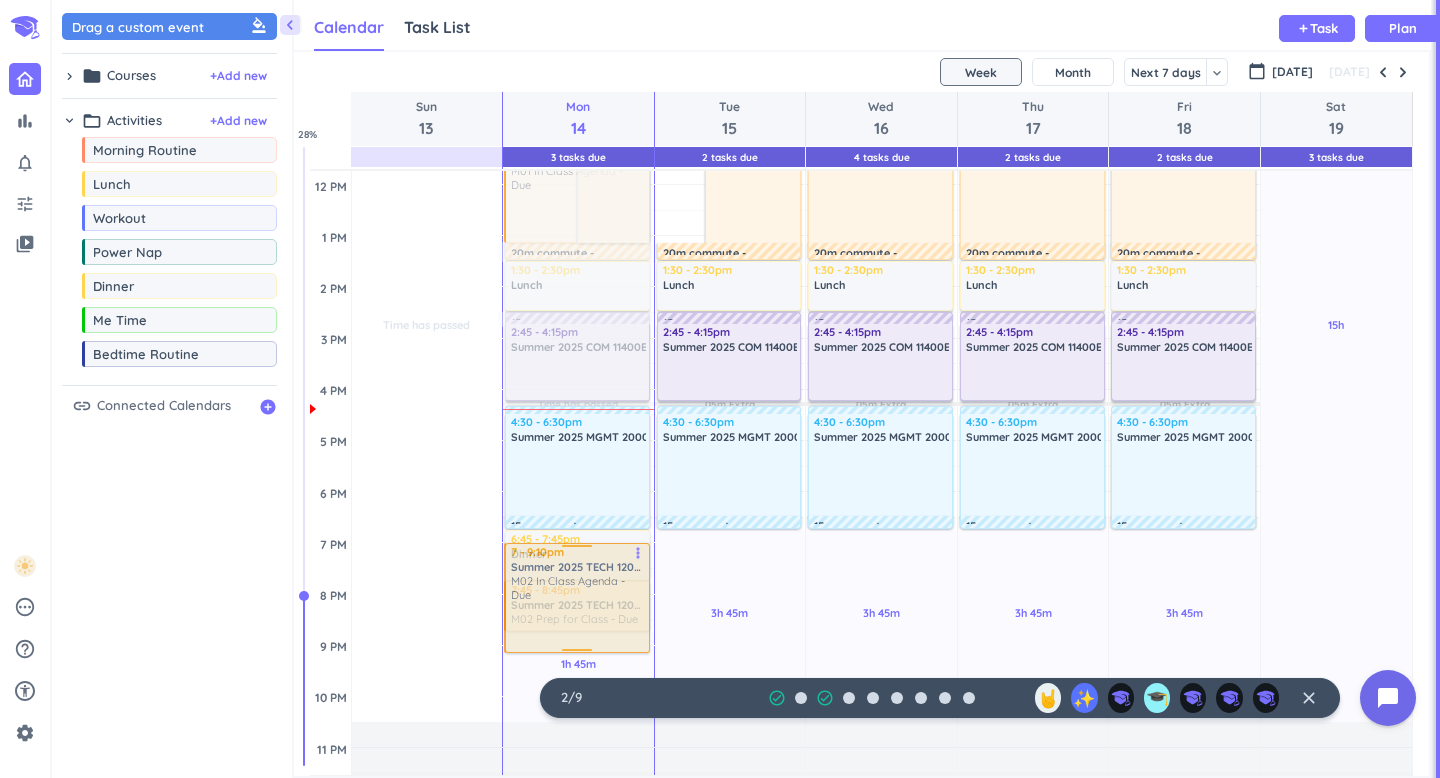 drag, startPoint x: 705, startPoint y: 207, endPoint x: 549, endPoint y: 627, distance: 448.0357 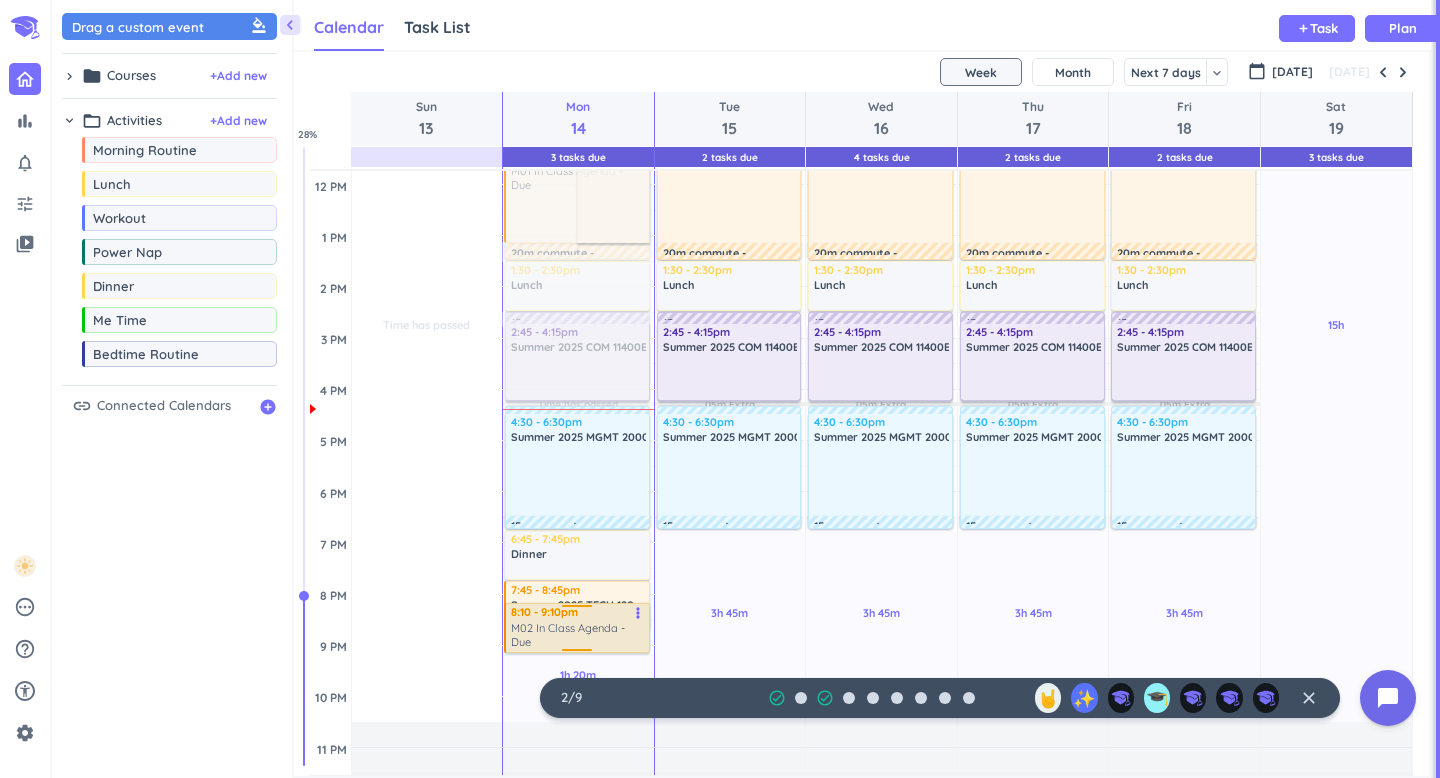 drag, startPoint x: 613, startPoint y: 546, endPoint x: 614, endPoint y: 604, distance: 58.00862 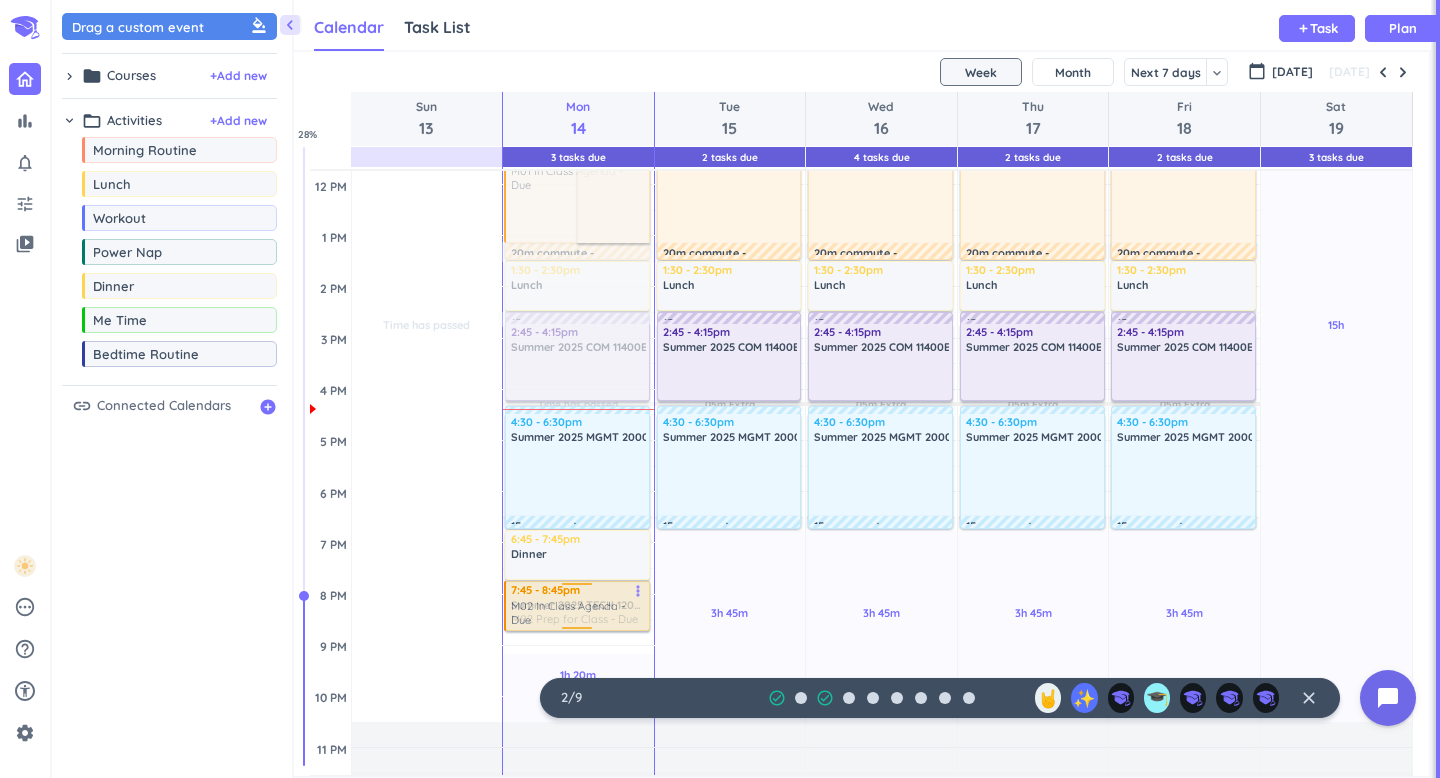 drag, startPoint x: 595, startPoint y: 634, endPoint x: 600, endPoint y: 613, distance: 21.587032 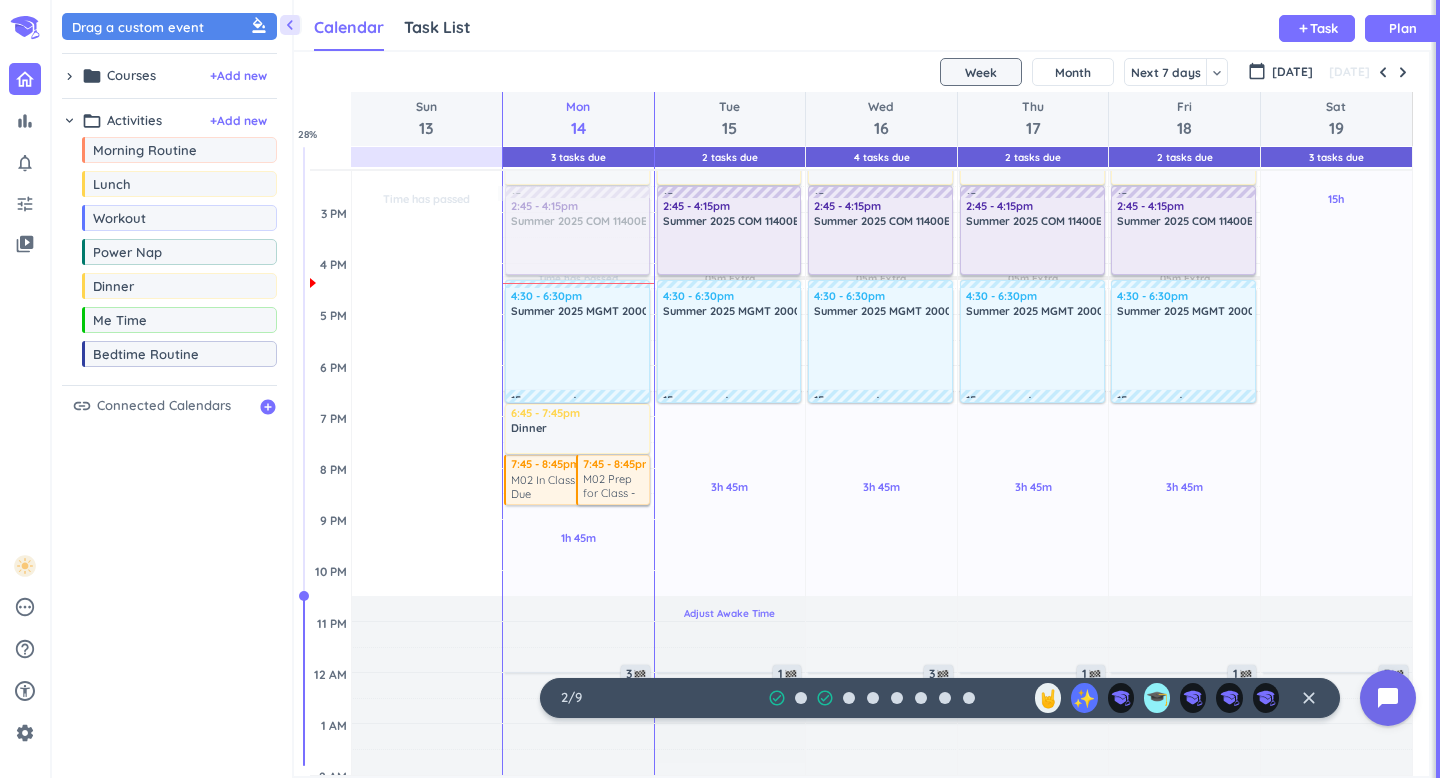 scroll, scrollTop: 625, scrollLeft: 0, axis: vertical 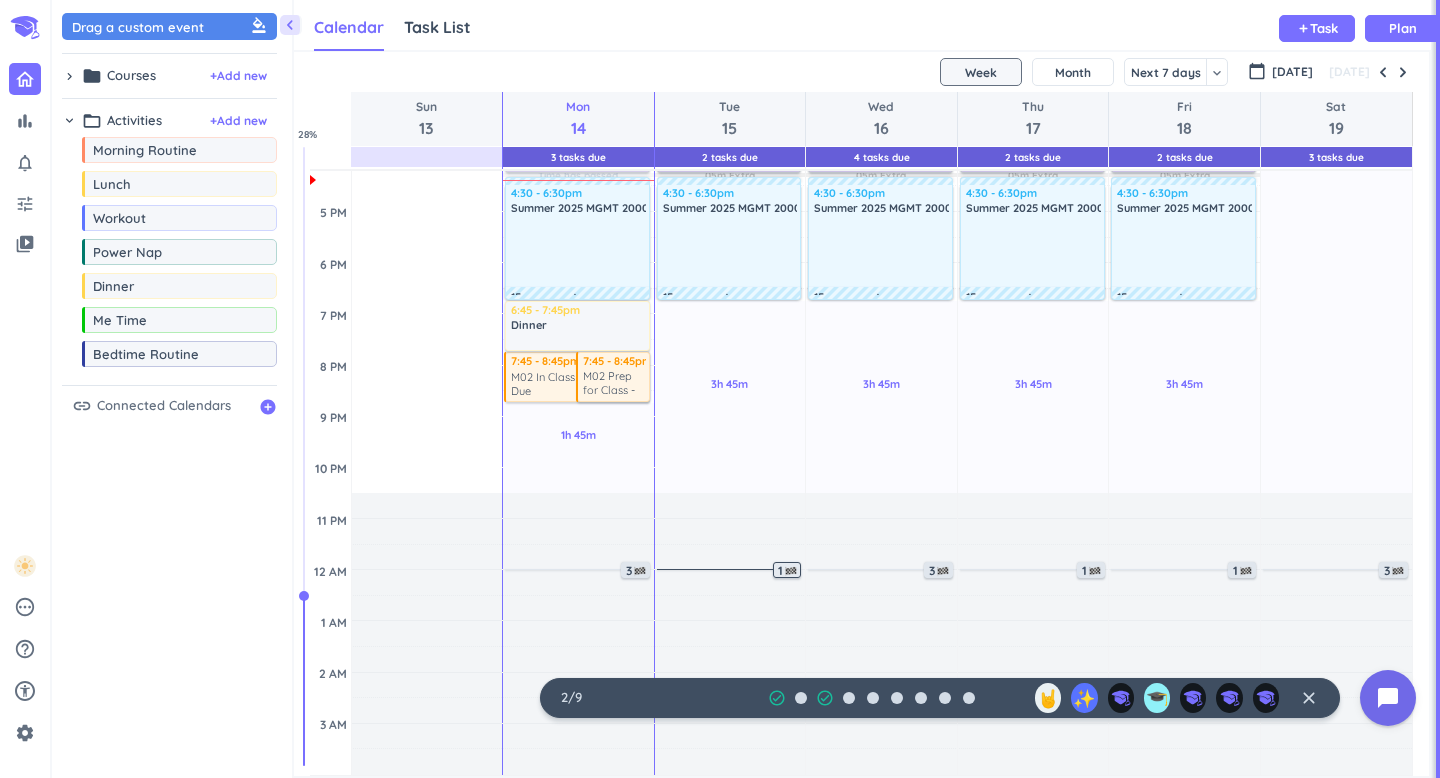 click at bounding box center [791, 571] 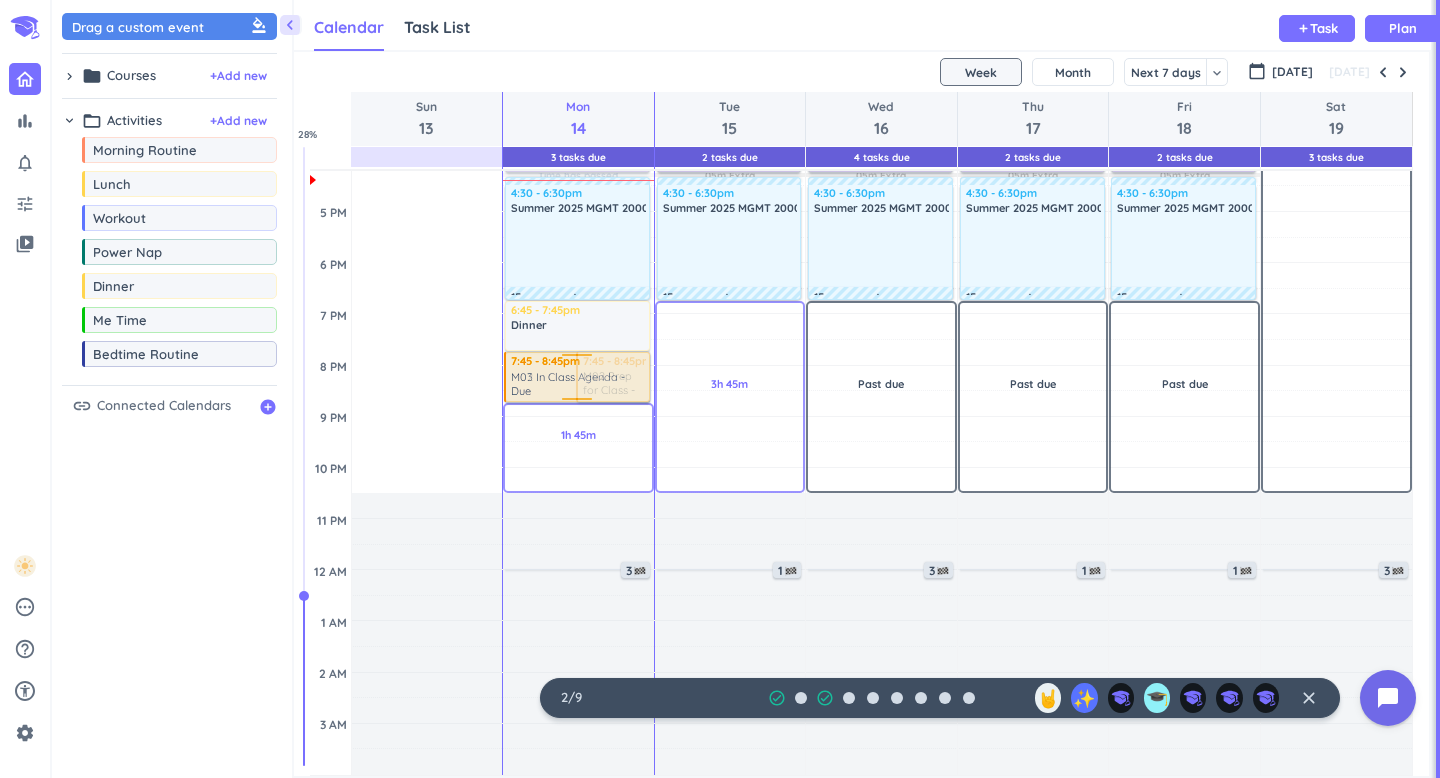 drag, startPoint x: 709, startPoint y: 490, endPoint x: 568, endPoint y: 354, distance: 195.90048 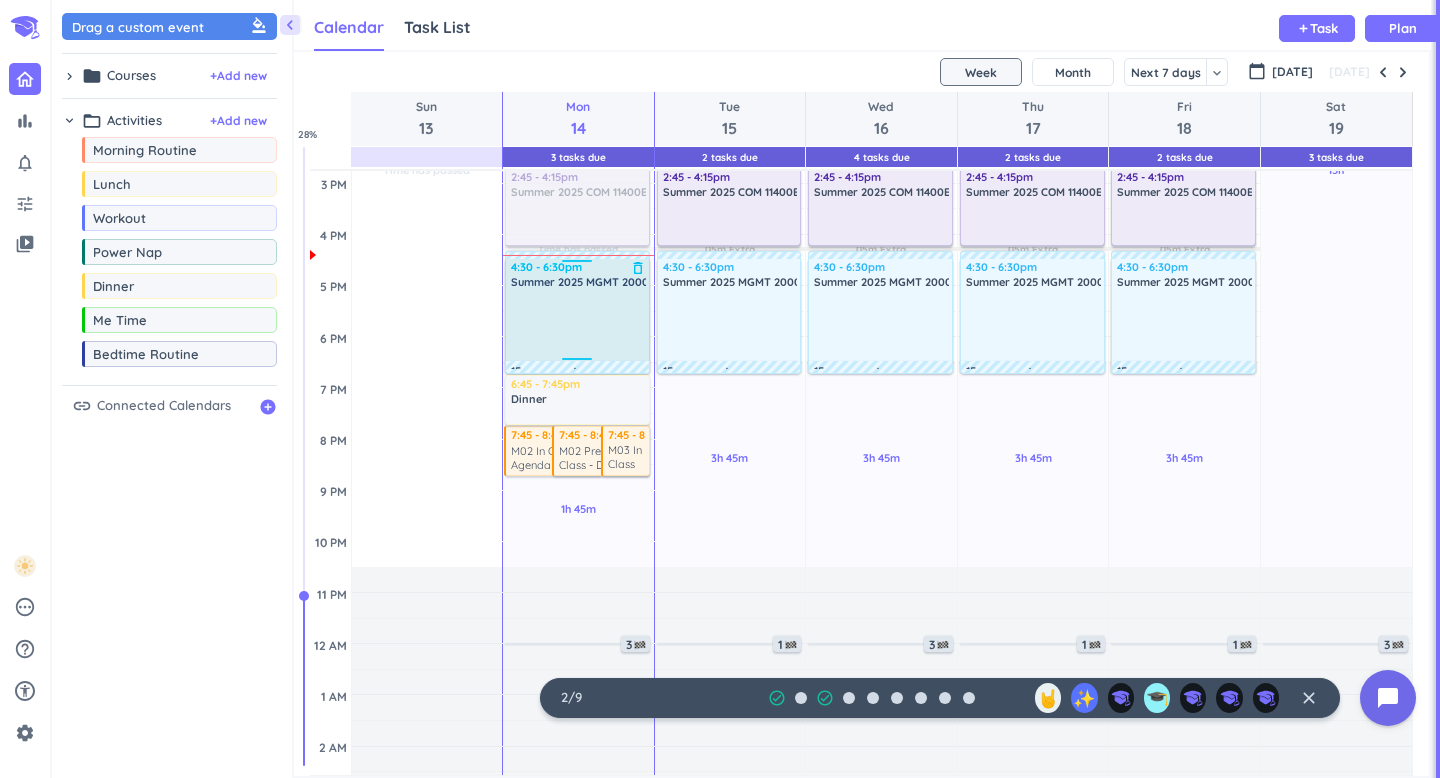 scroll, scrollTop: 527, scrollLeft: 0, axis: vertical 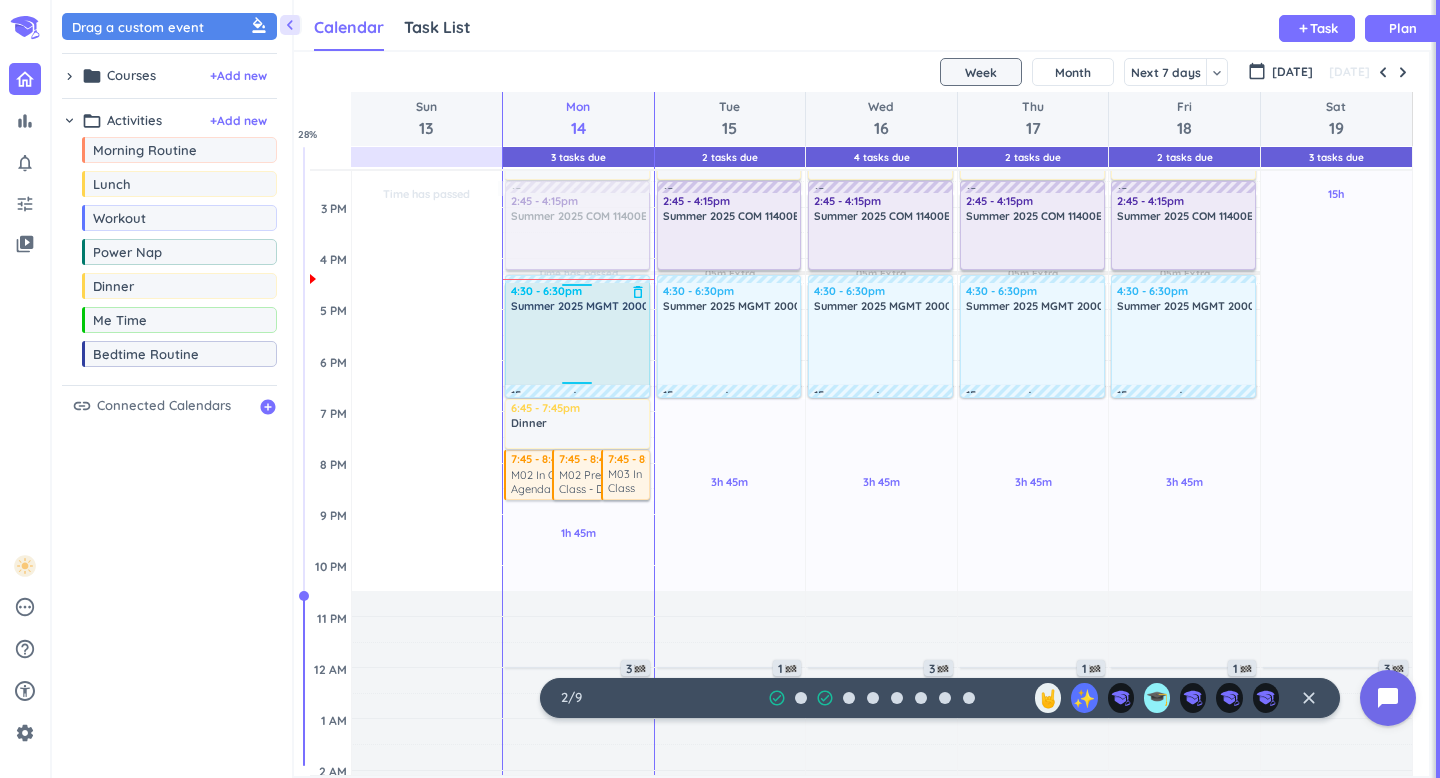 click at bounding box center (578, 348) 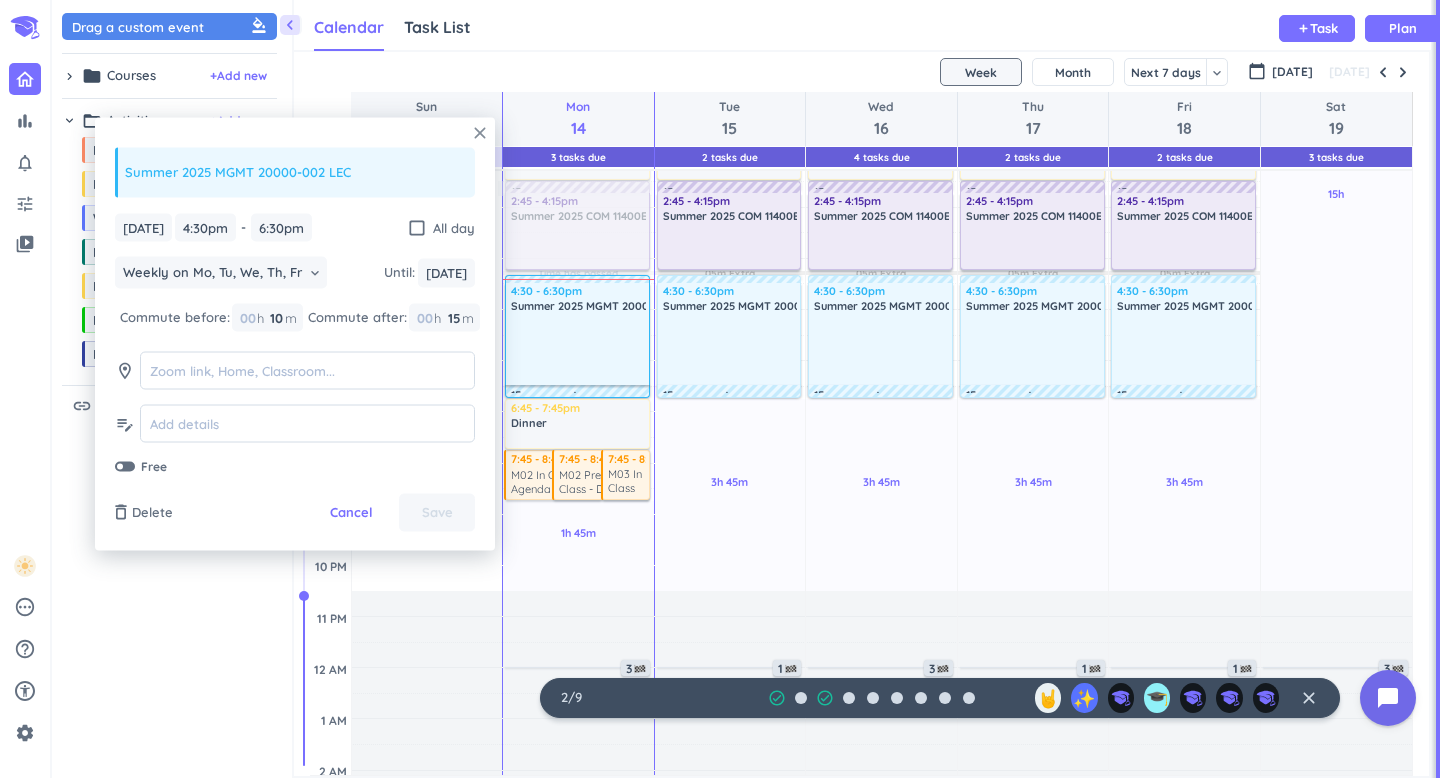 click on "close" at bounding box center [480, 133] 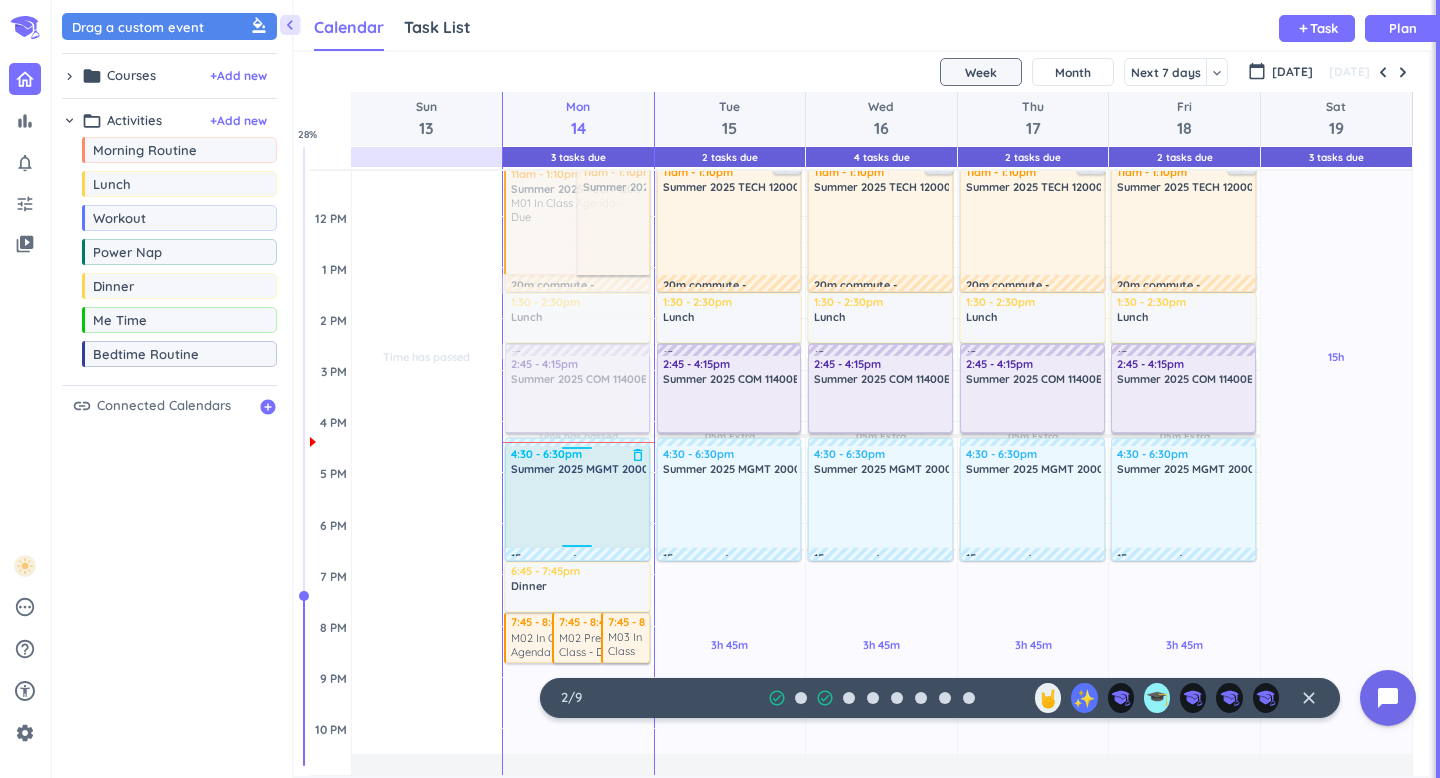scroll, scrollTop: 625, scrollLeft: 0, axis: vertical 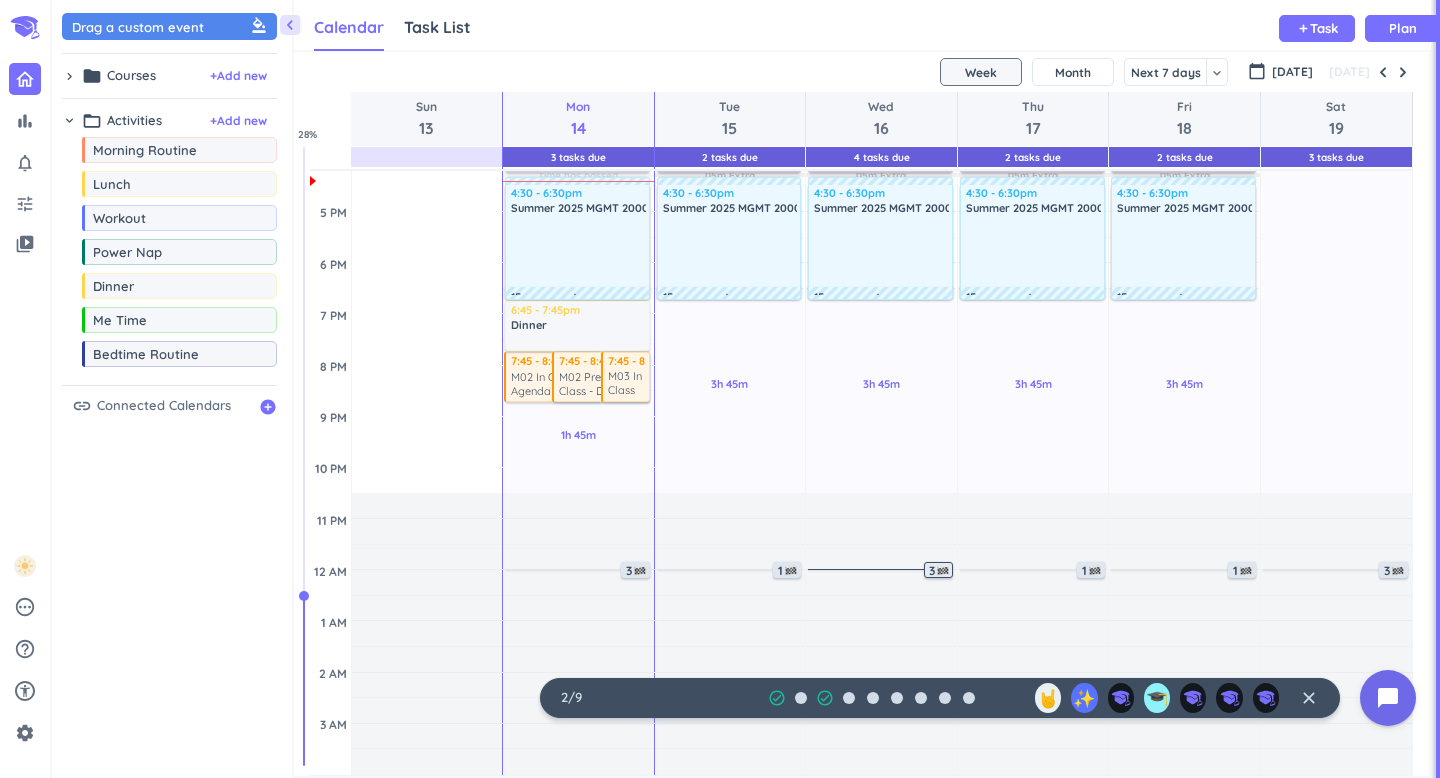 click on "3" at bounding box center (940, 571) 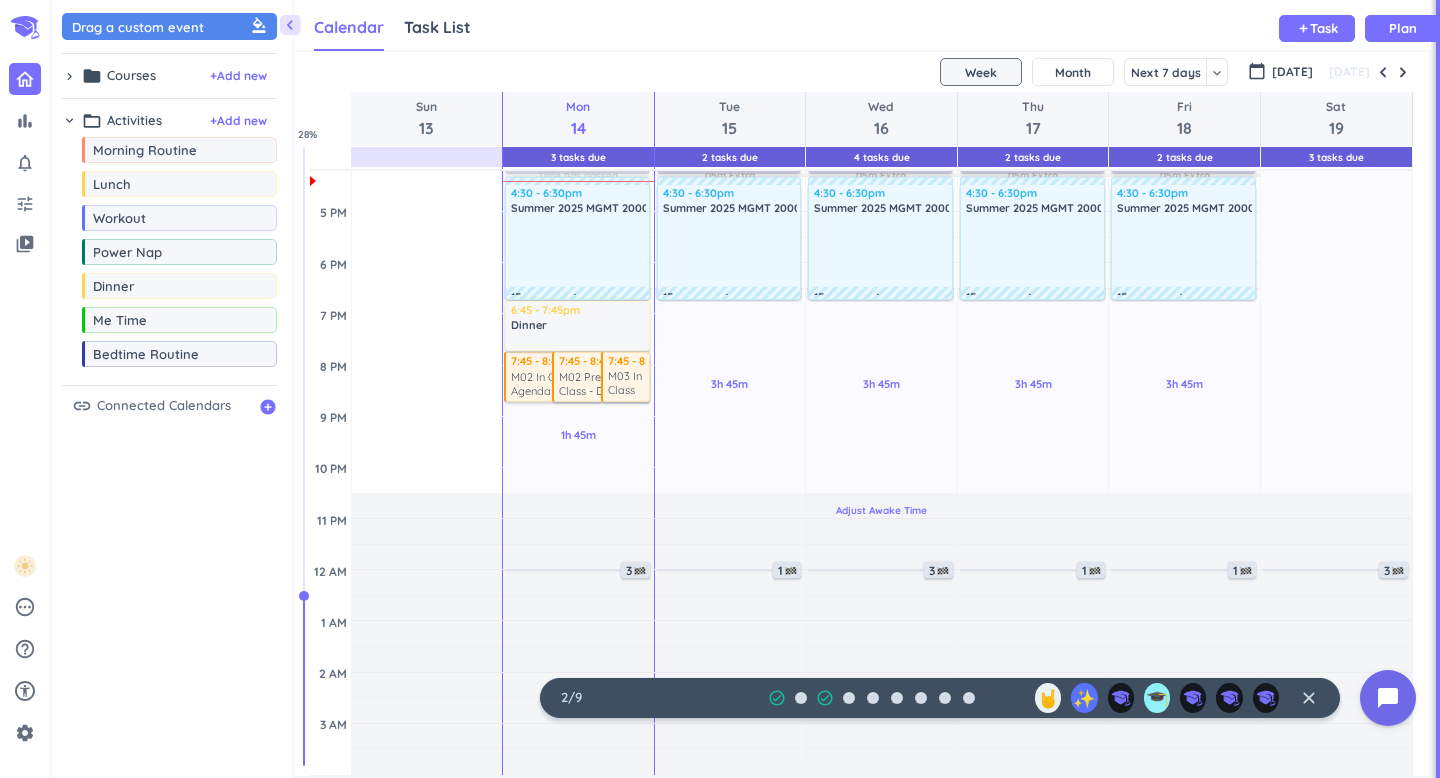 click on "Adjust Awake Time" at bounding box center [881, 634] 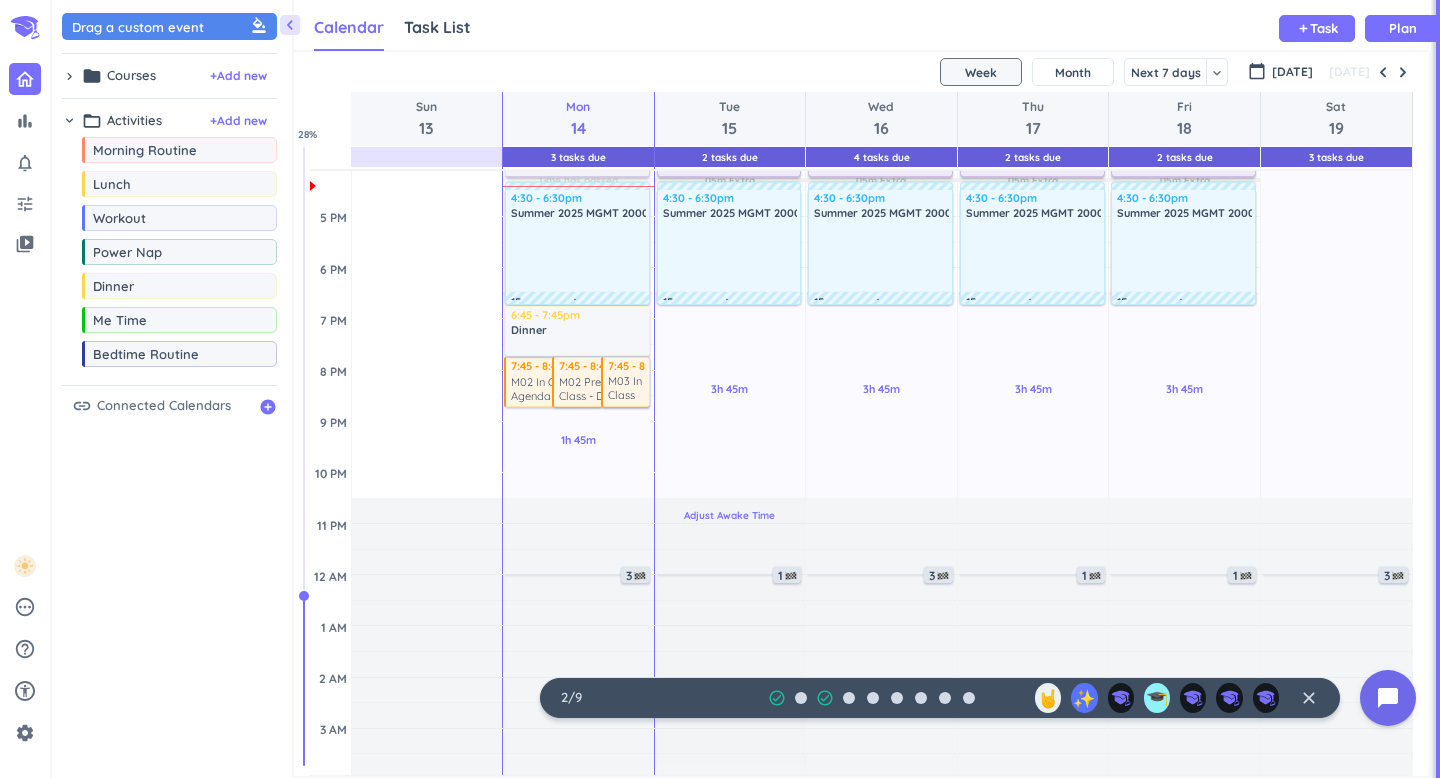 scroll, scrollTop: 625, scrollLeft: 0, axis: vertical 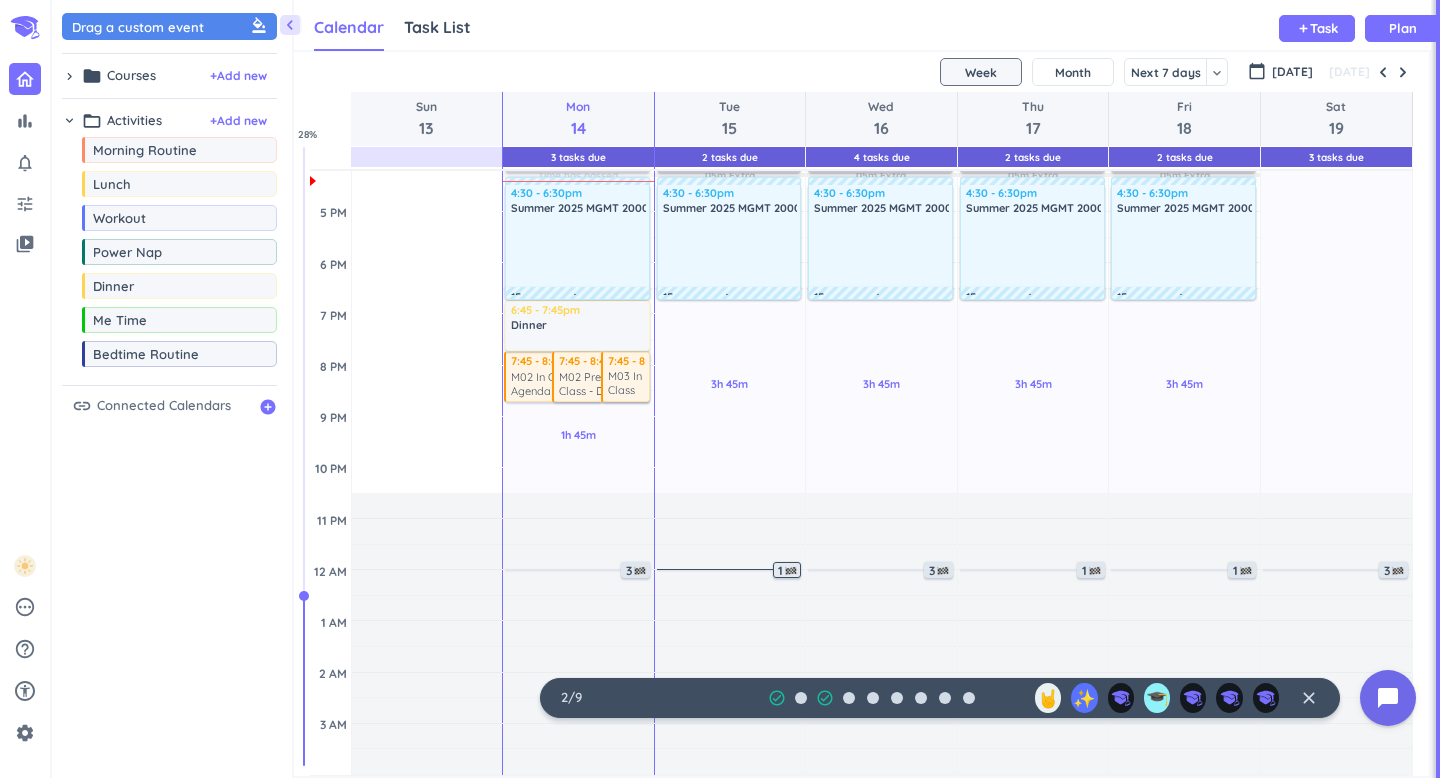 click on "1" at bounding box center (787, 570) 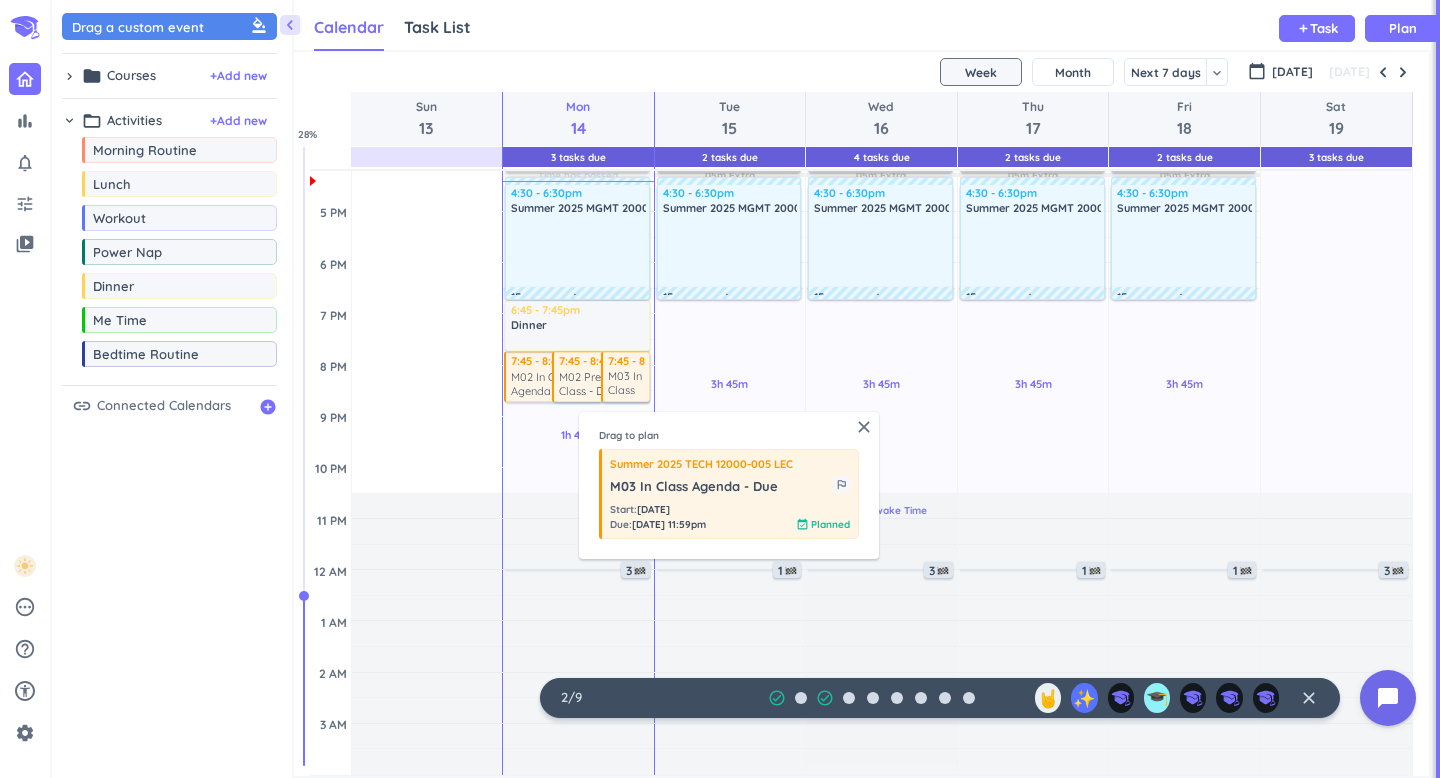 click on "Adjust Awake Time" at bounding box center [881, 634] 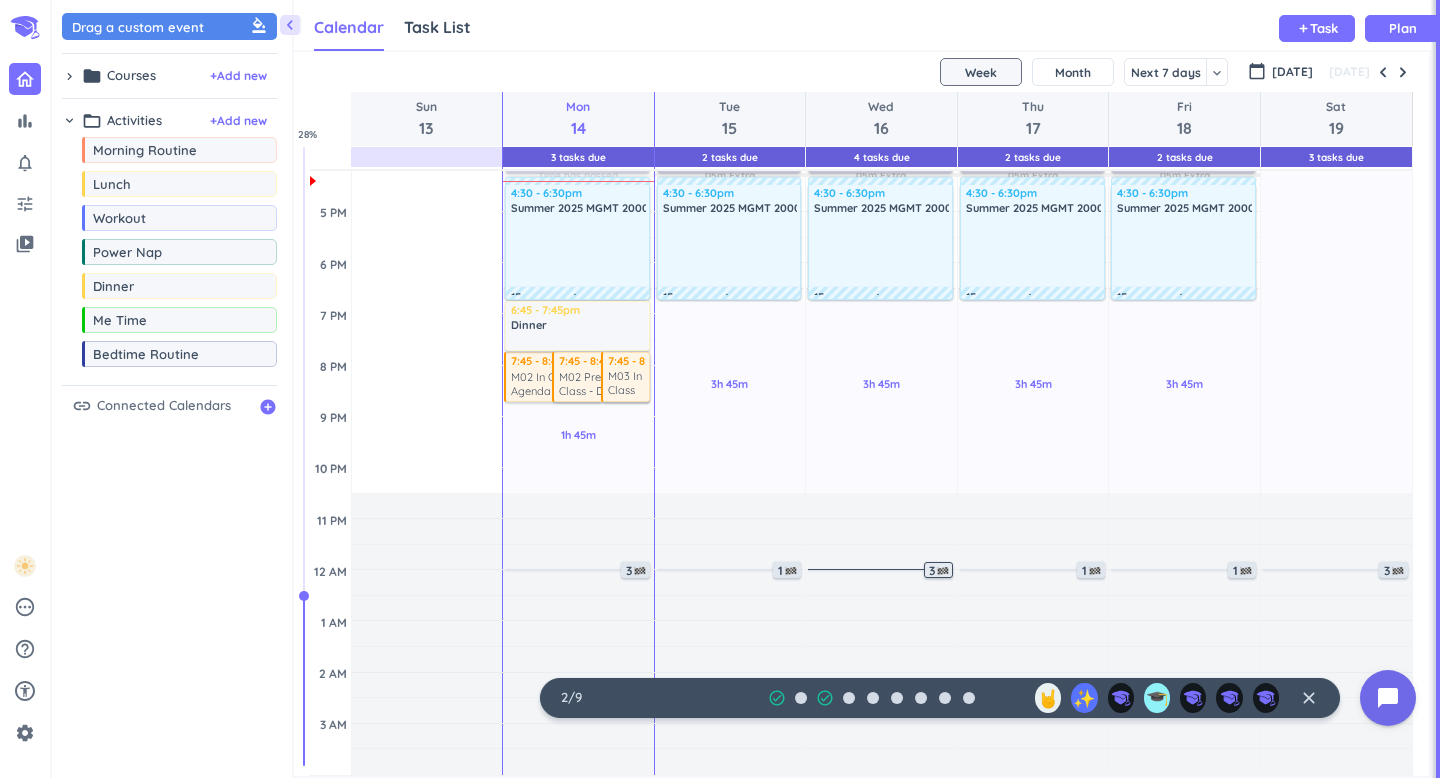 click on "3" at bounding box center [940, 571] 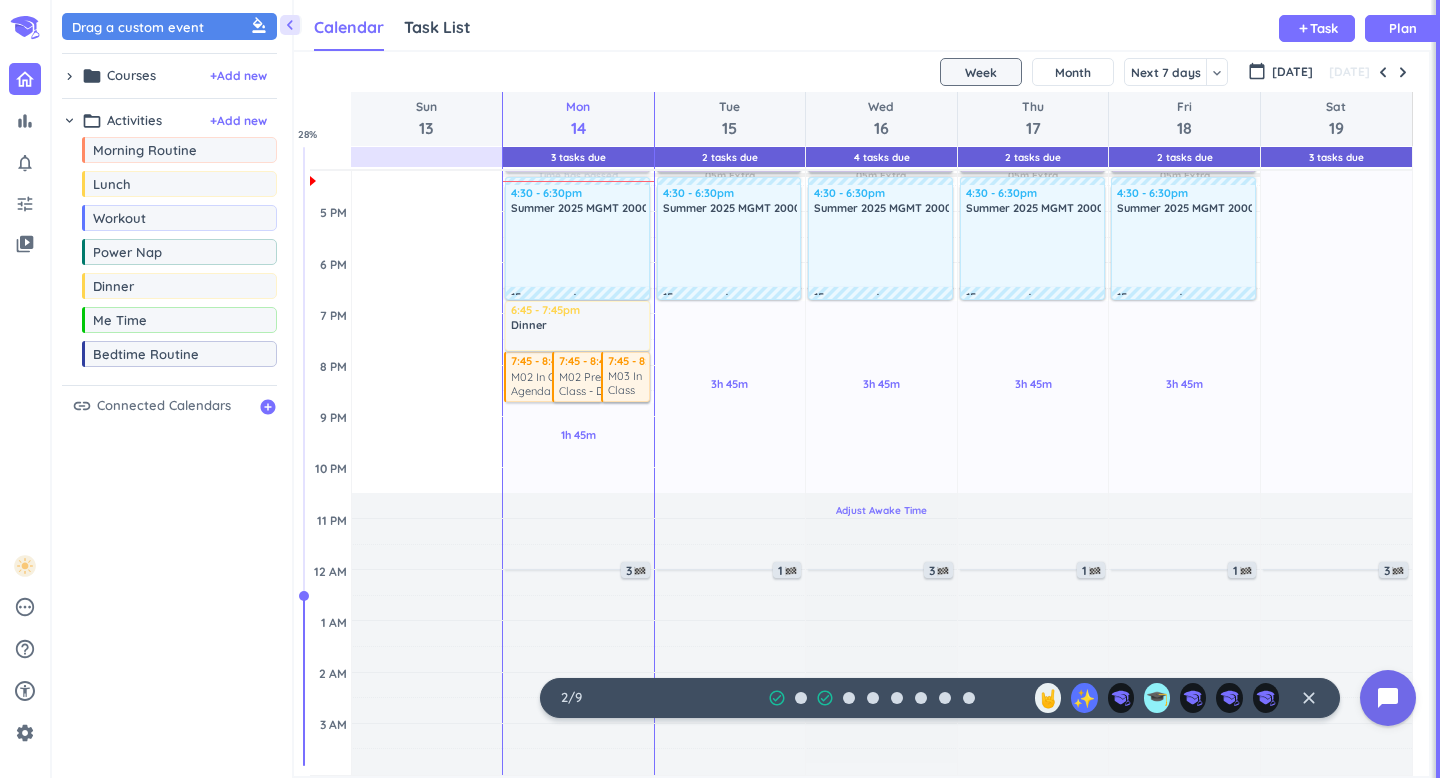 click on "Adjust Awake Time" at bounding box center [881, 634] 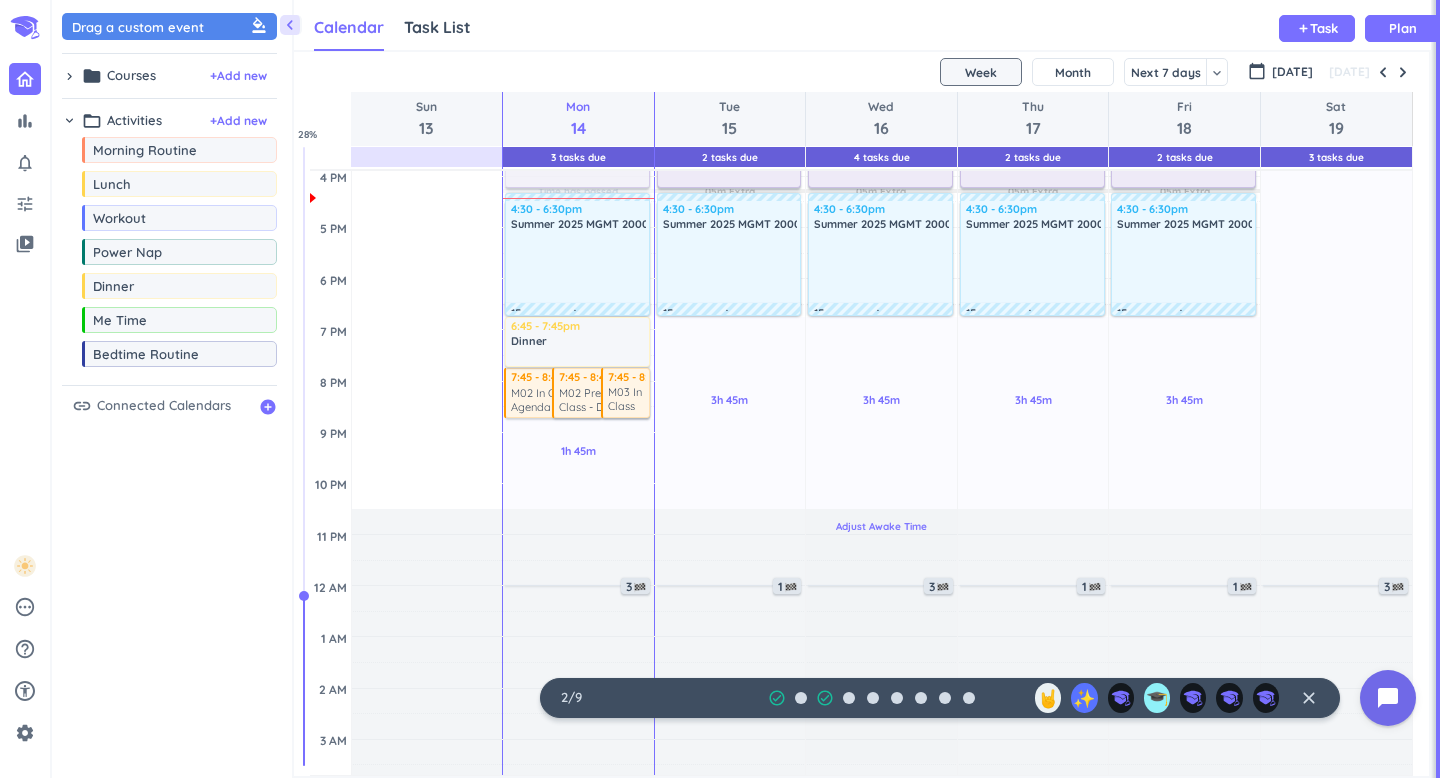 scroll, scrollTop: 625, scrollLeft: 0, axis: vertical 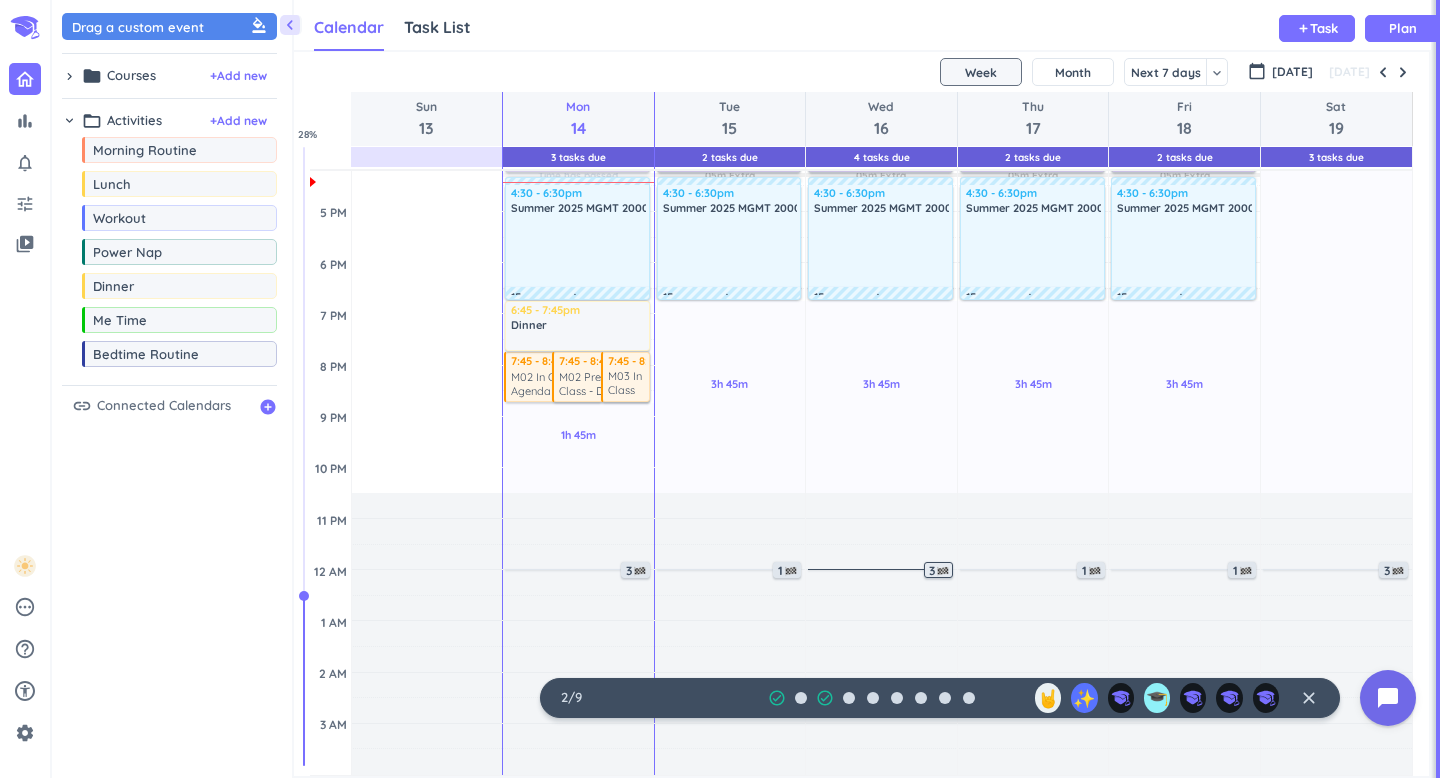 click at bounding box center (943, 571) 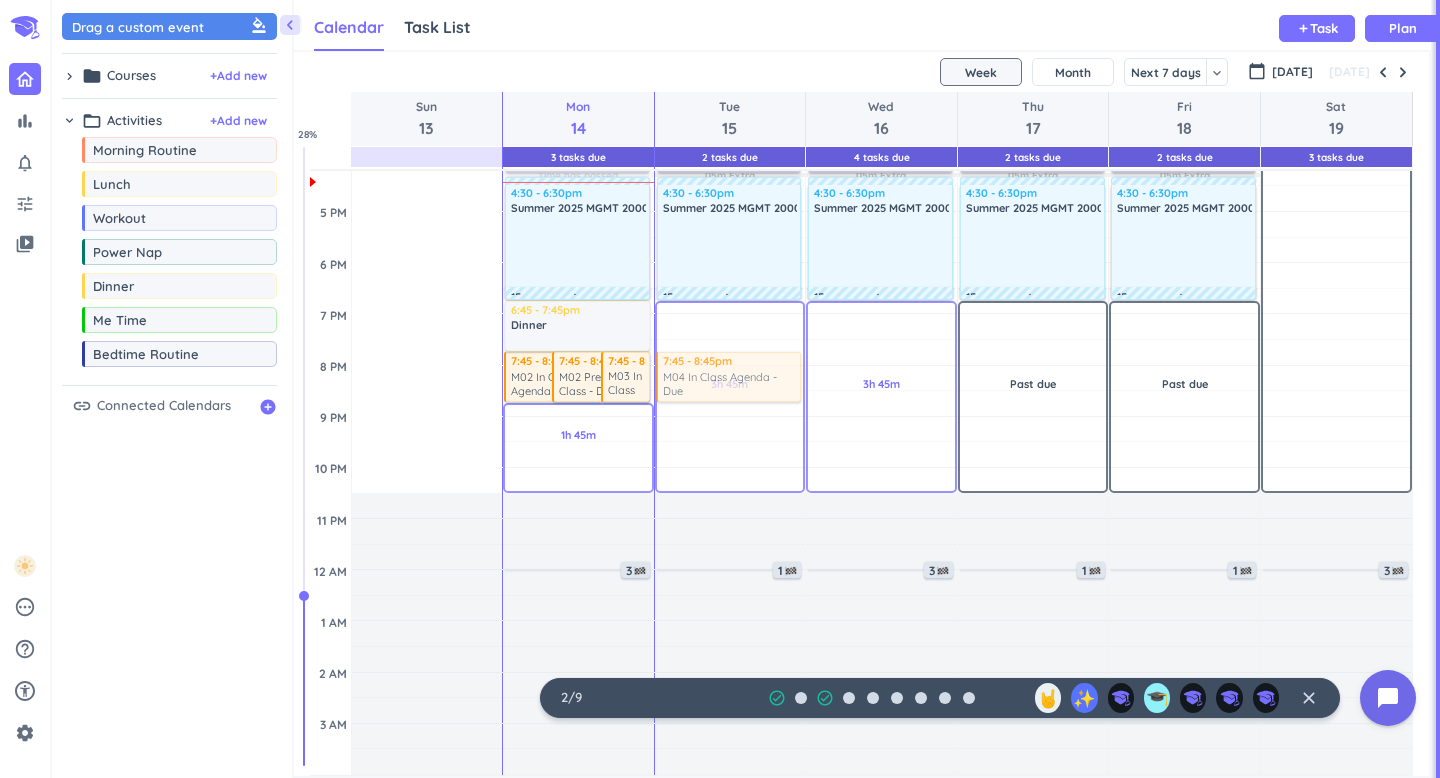 drag, startPoint x: 629, startPoint y: 597, endPoint x: 709, endPoint y: 356, distance: 253.93109 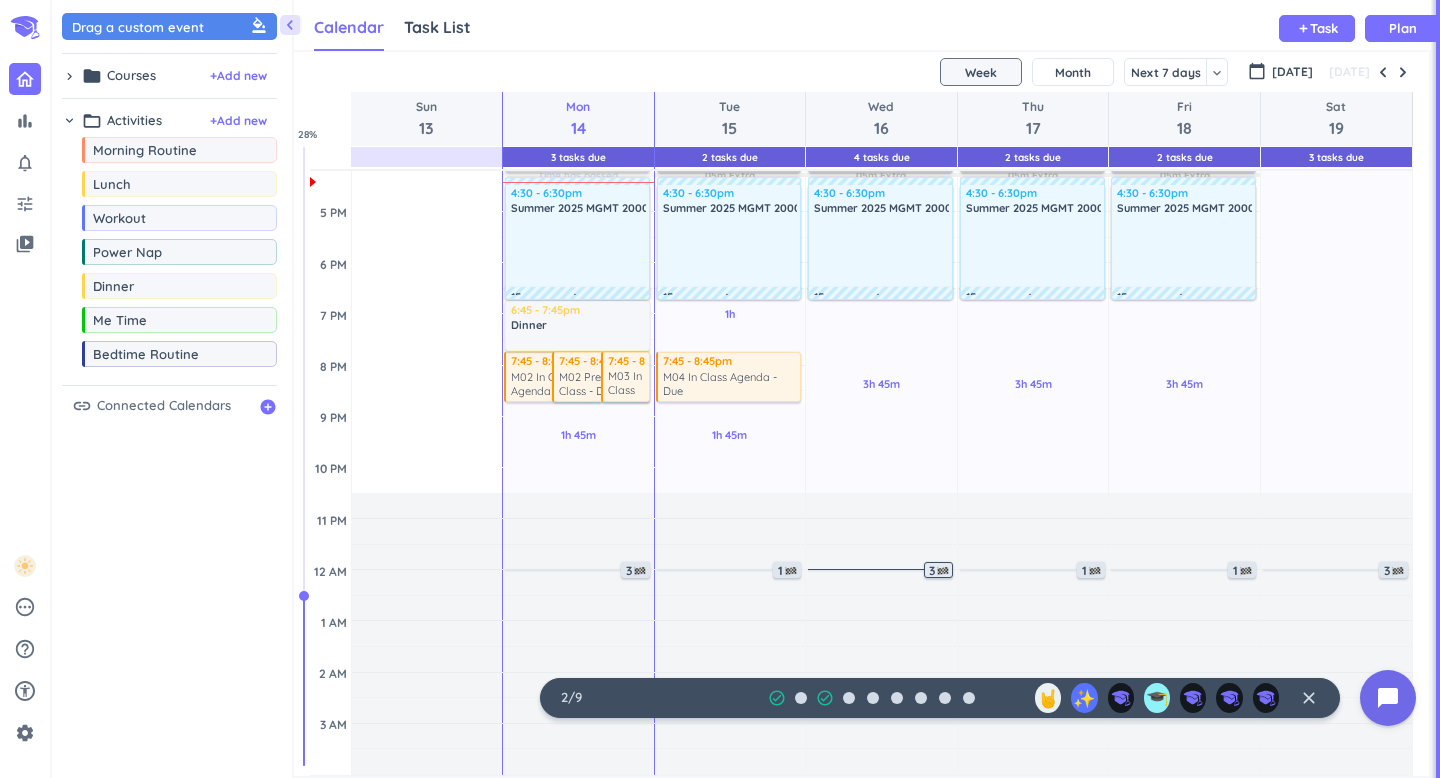 click on "3" at bounding box center [938, 570] 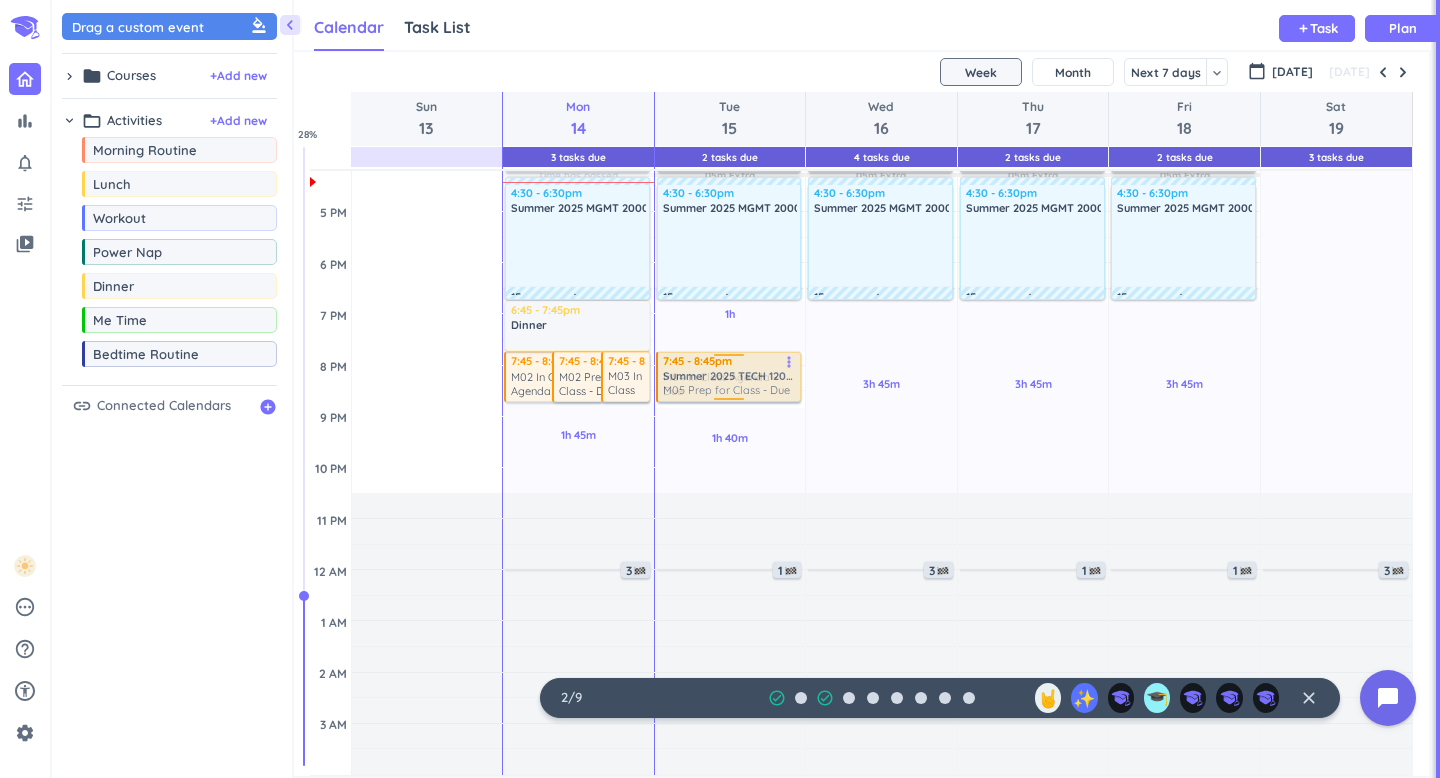 click on "3h 10m Past due Plan 1h  Past due Plan 1h 40m Past due Plan 05m Extra Adjust Awake Time Adjust Awake Time 11am - 1:10pm Summer 2025 TECH 12000-005 LEC delete_outline 1  7:45 - 8:45pm Summer 2025 TECH 12000-005 LEC M04 In Class Agenda - Due more_vert 7:50 - 8:50pm Summer 2025 TECH 12000-005 LEC M05 Prep for Class - Due more_vert 20m commute 20m commute 1:30 - 2:30pm Lunch delete_outline 15m commute 2:45 - 4:15pm Summer 2025 COM 11400ES-322 LEC delete_outline 4:30 - 6:30pm Summer 2025 MGMT 20000-002 LEC delete_outline 15m commute 1  7:45 - 8:45pm Summer 2025 TECH 12000-005 LEC M05 Prep for Class - Due more_vert" at bounding box center [730, 160] 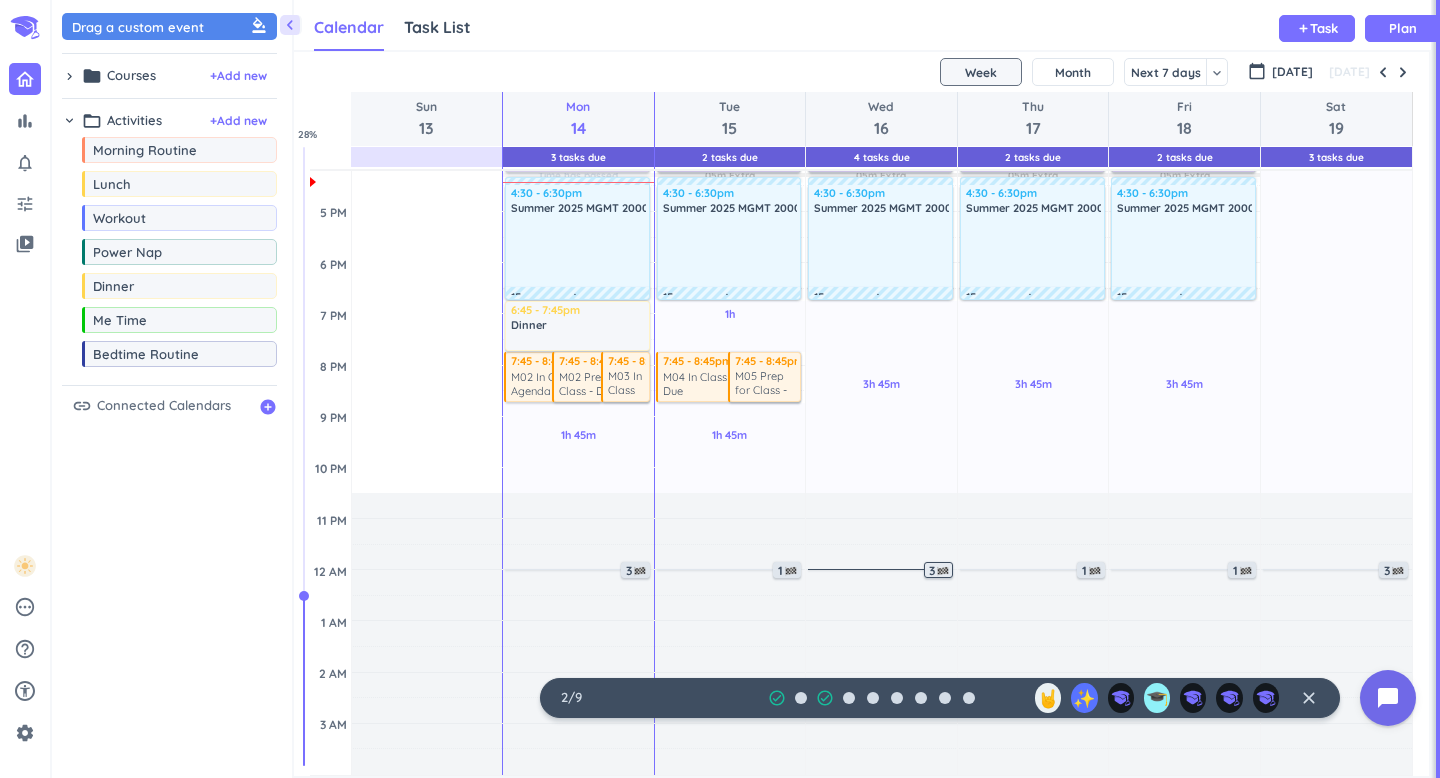 click on "3" at bounding box center [940, 571] 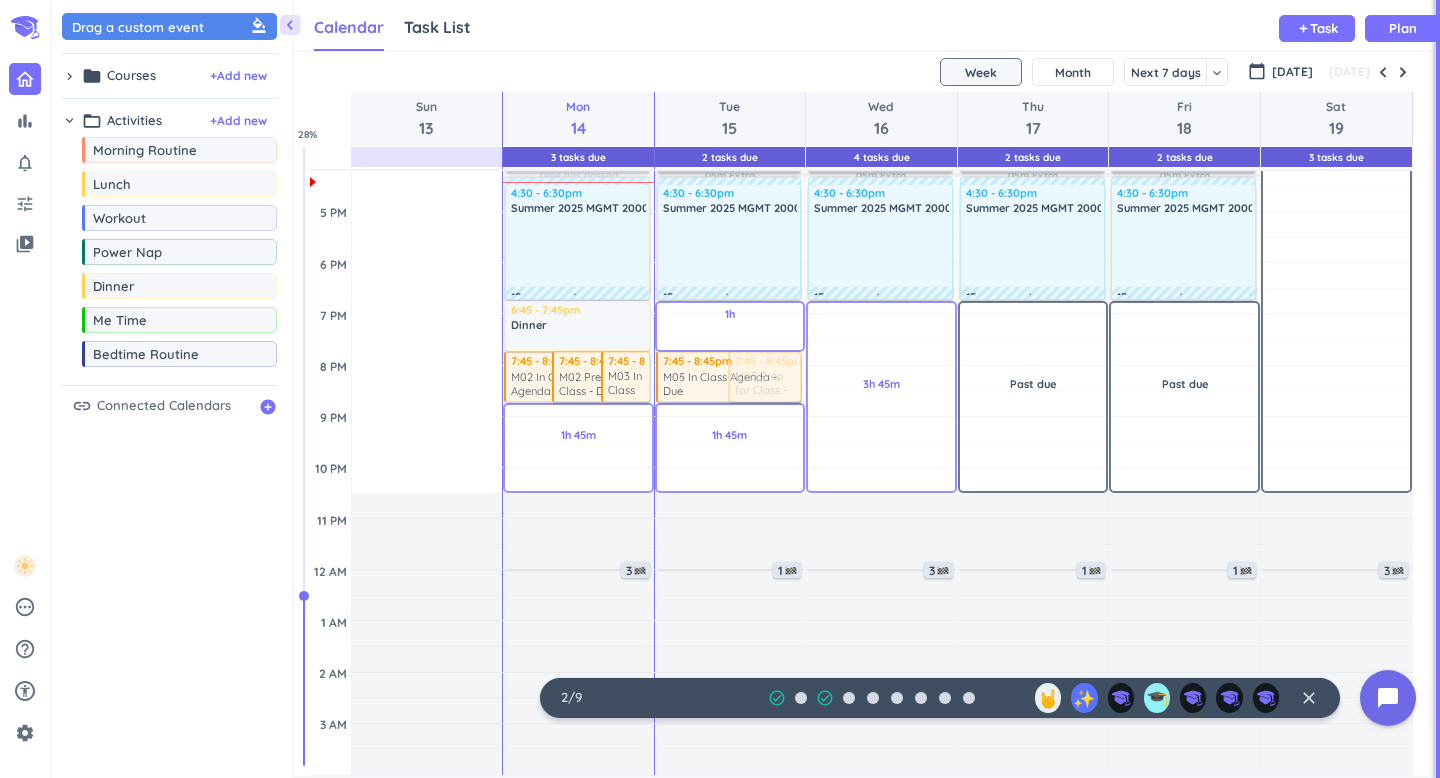 drag, startPoint x: 682, startPoint y: 486, endPoint x: 712, endPoint y: 356, distance: 133.41664 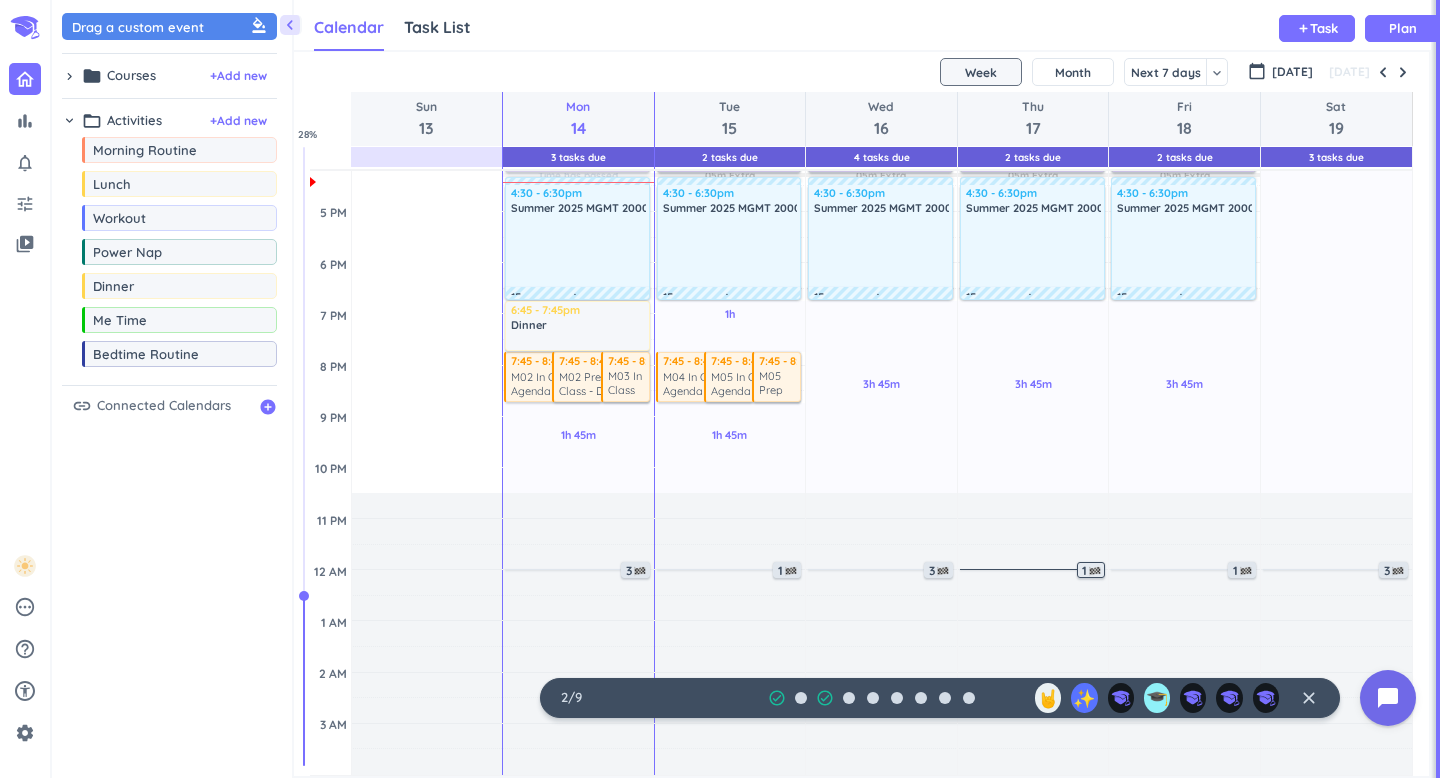 click at bounding box center (1095, 571) 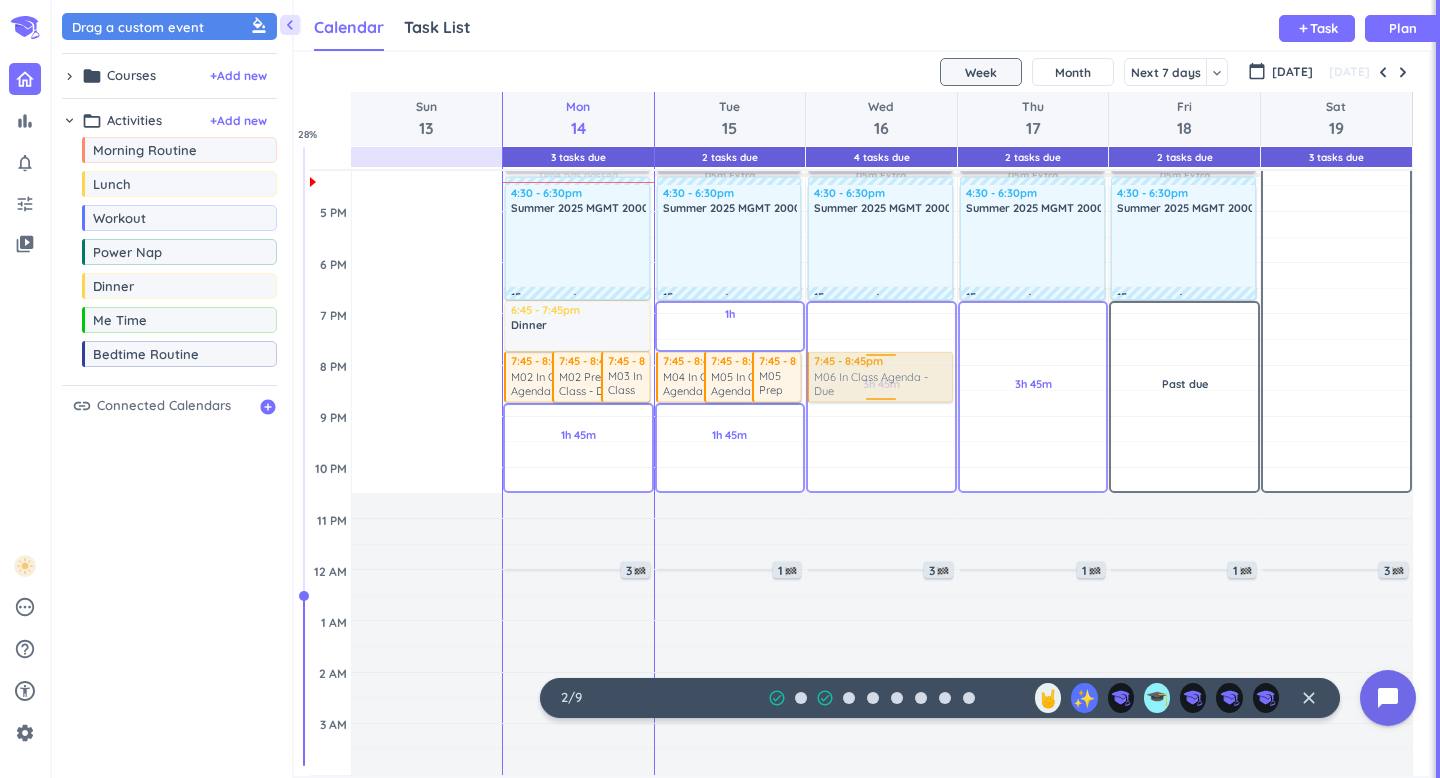 drag, startPoint x: 809, startPoint y: 570, endPoint x: 862, endPoint y: 353, distance: 223.3786 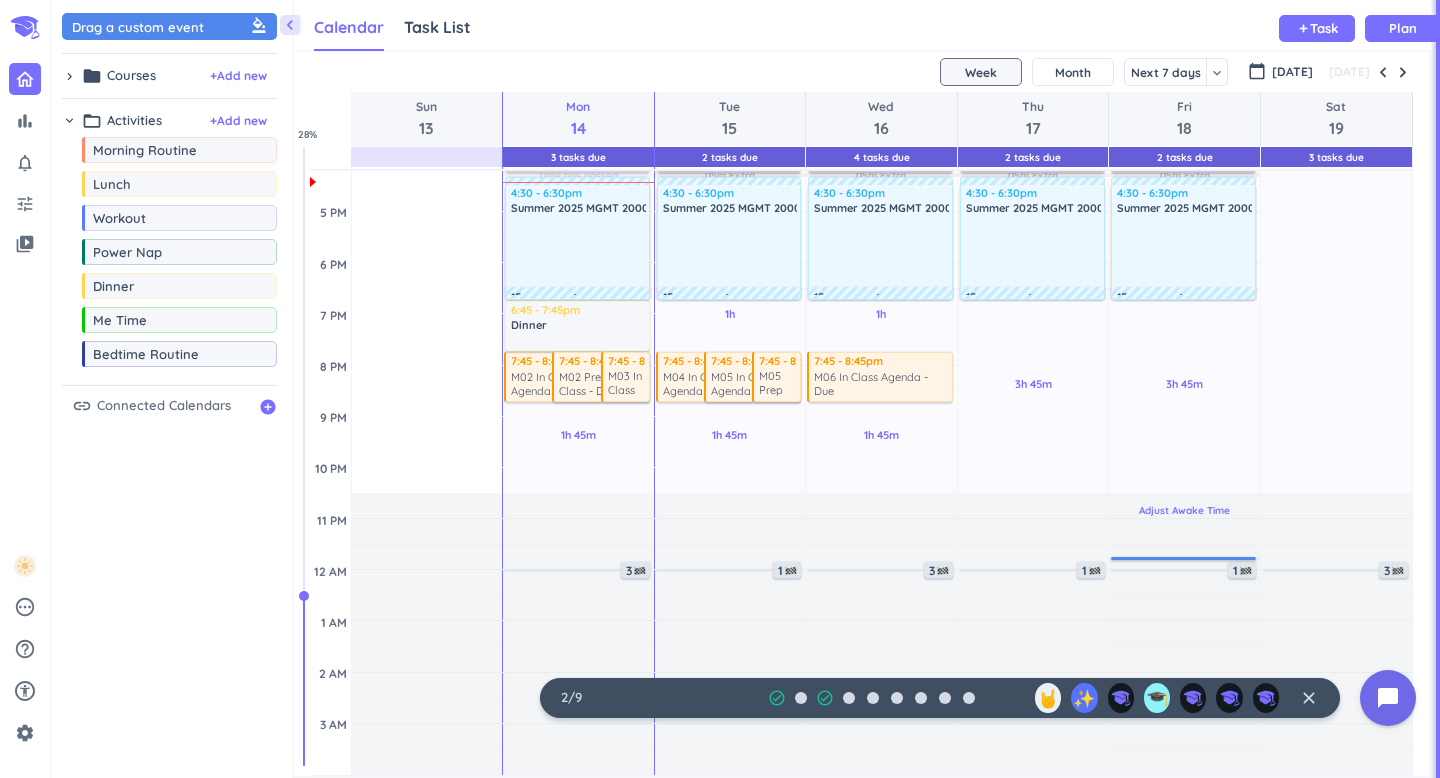 click on "Adjust Awake Time" at bounding box center (1184, 634) 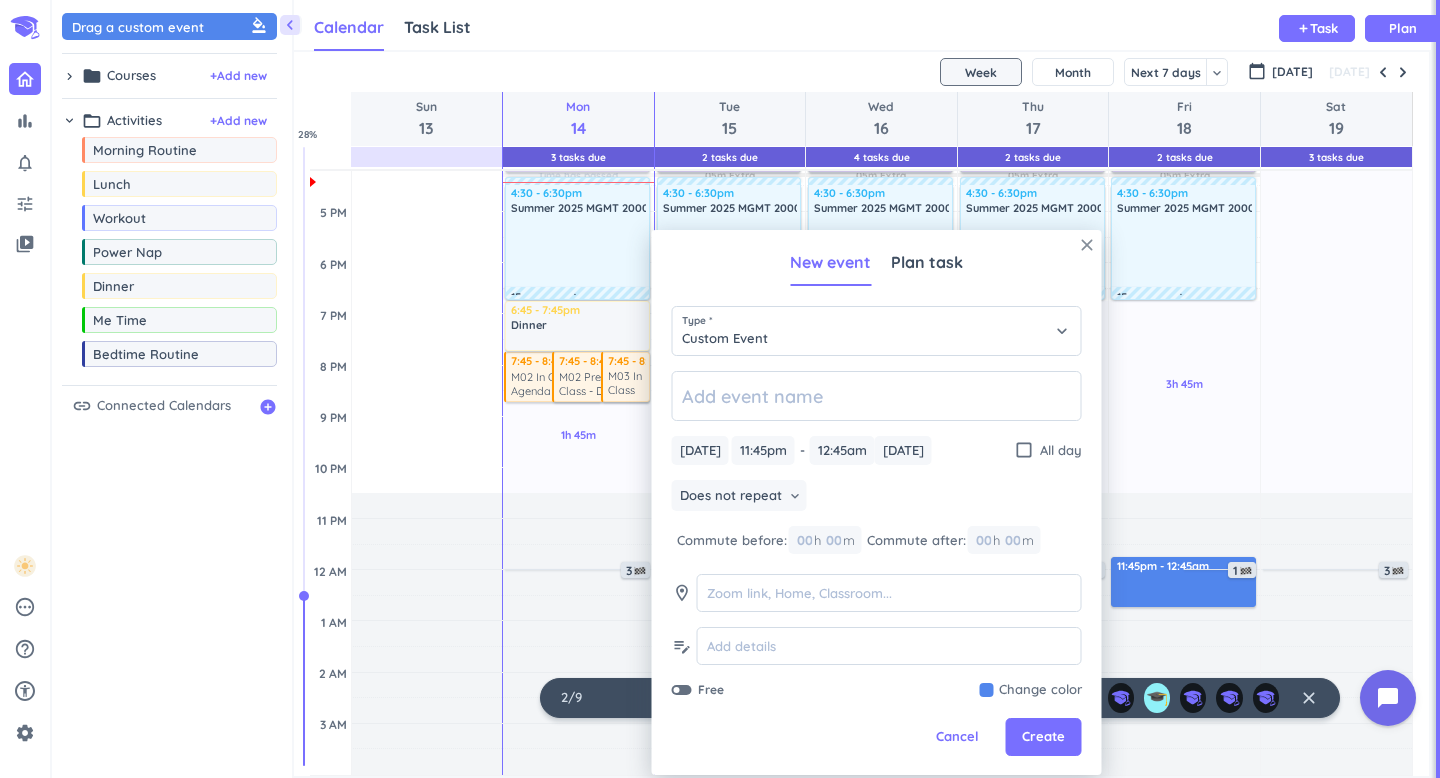 click on "close" at bounding box center (1087, 245) 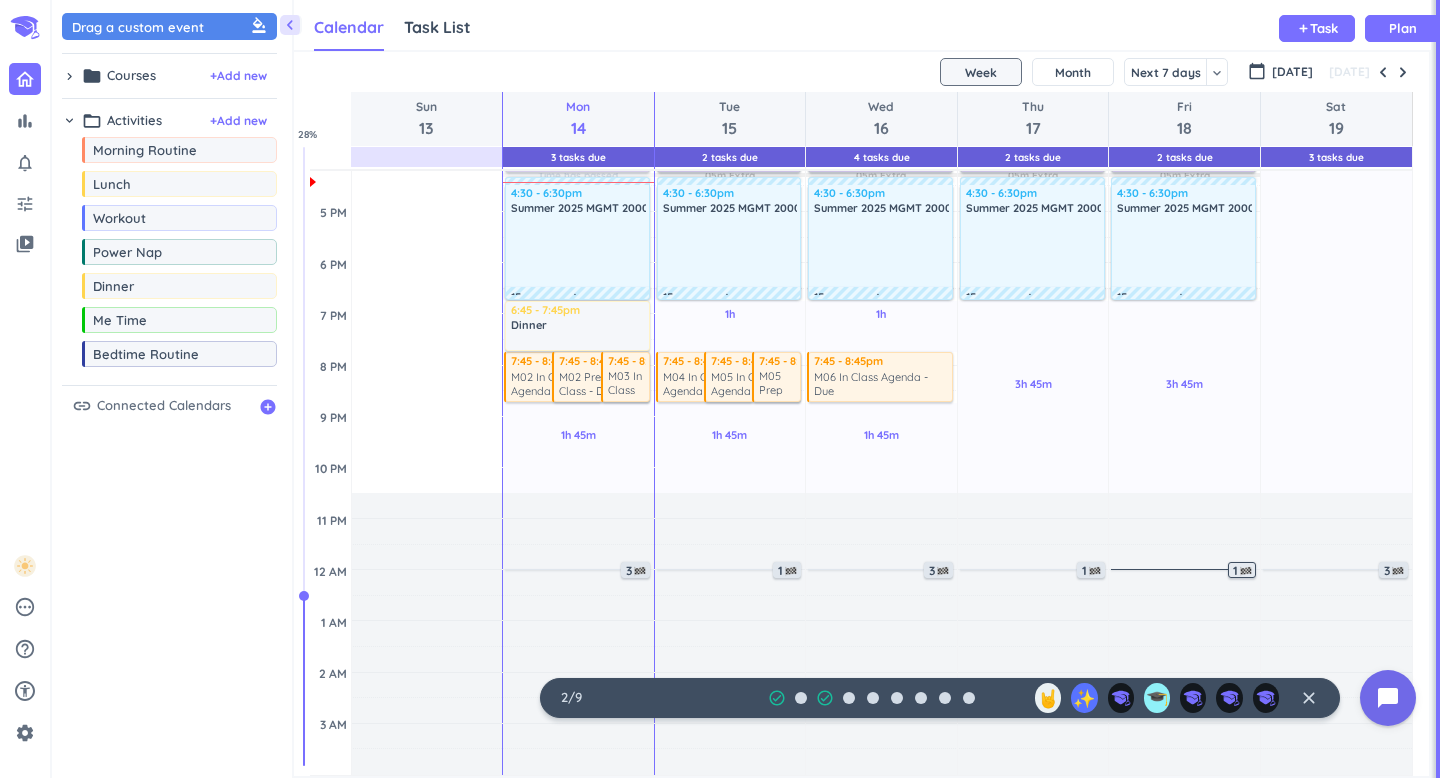 click at bounding box center (1246, 571) 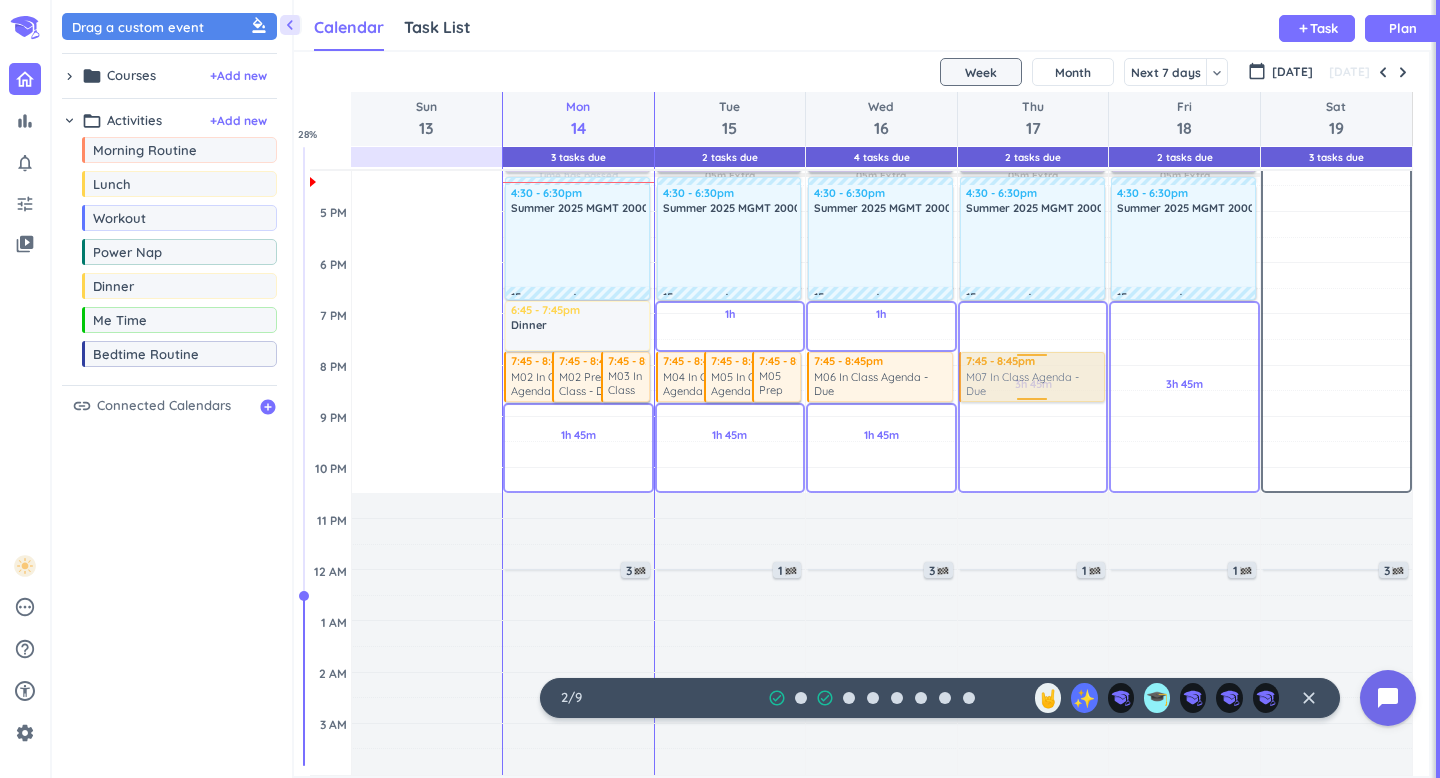 drag, startPoint x: 990, startPoint y: 577, endPoint x: 1003, endPoint y: 356, distance: 221.38202 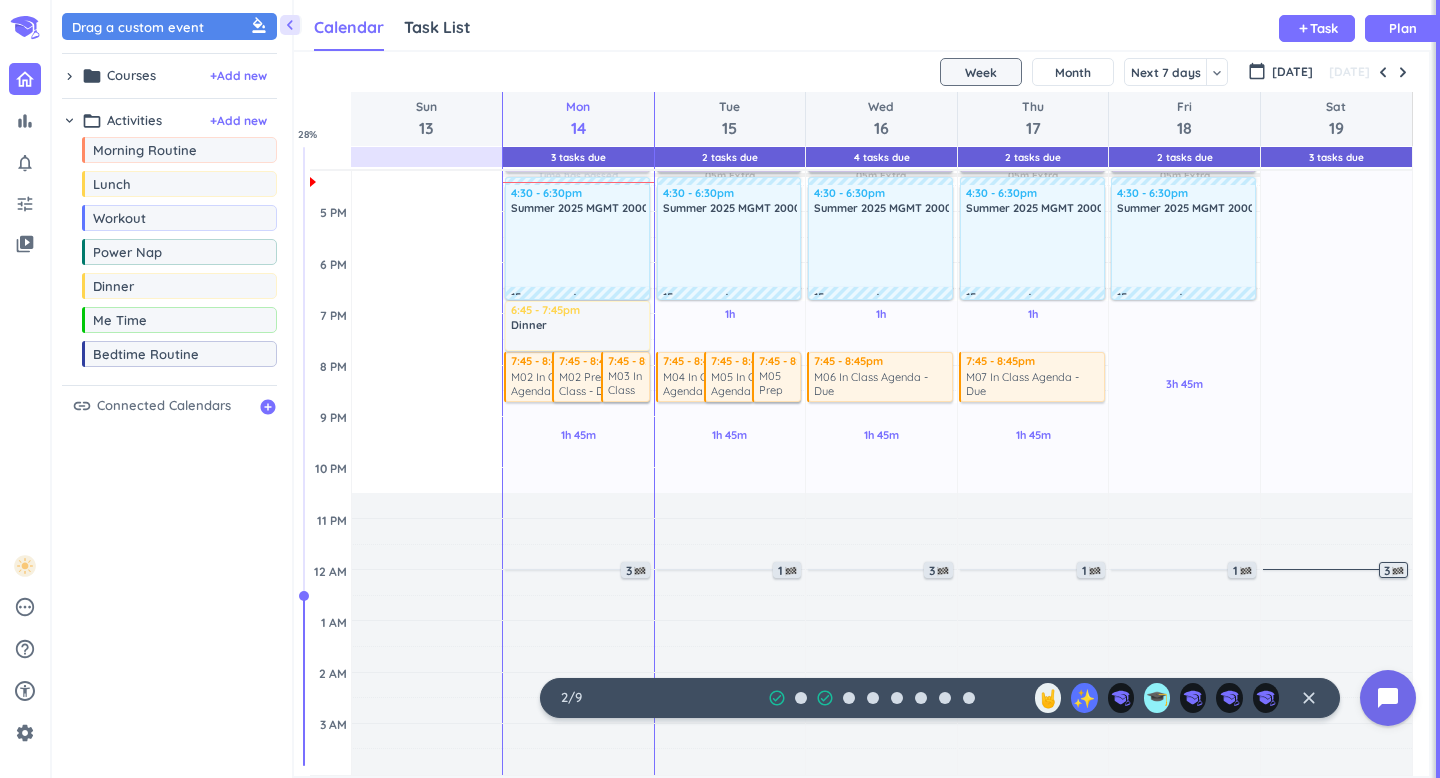 click on "3" at bounding box center (1395, 571) 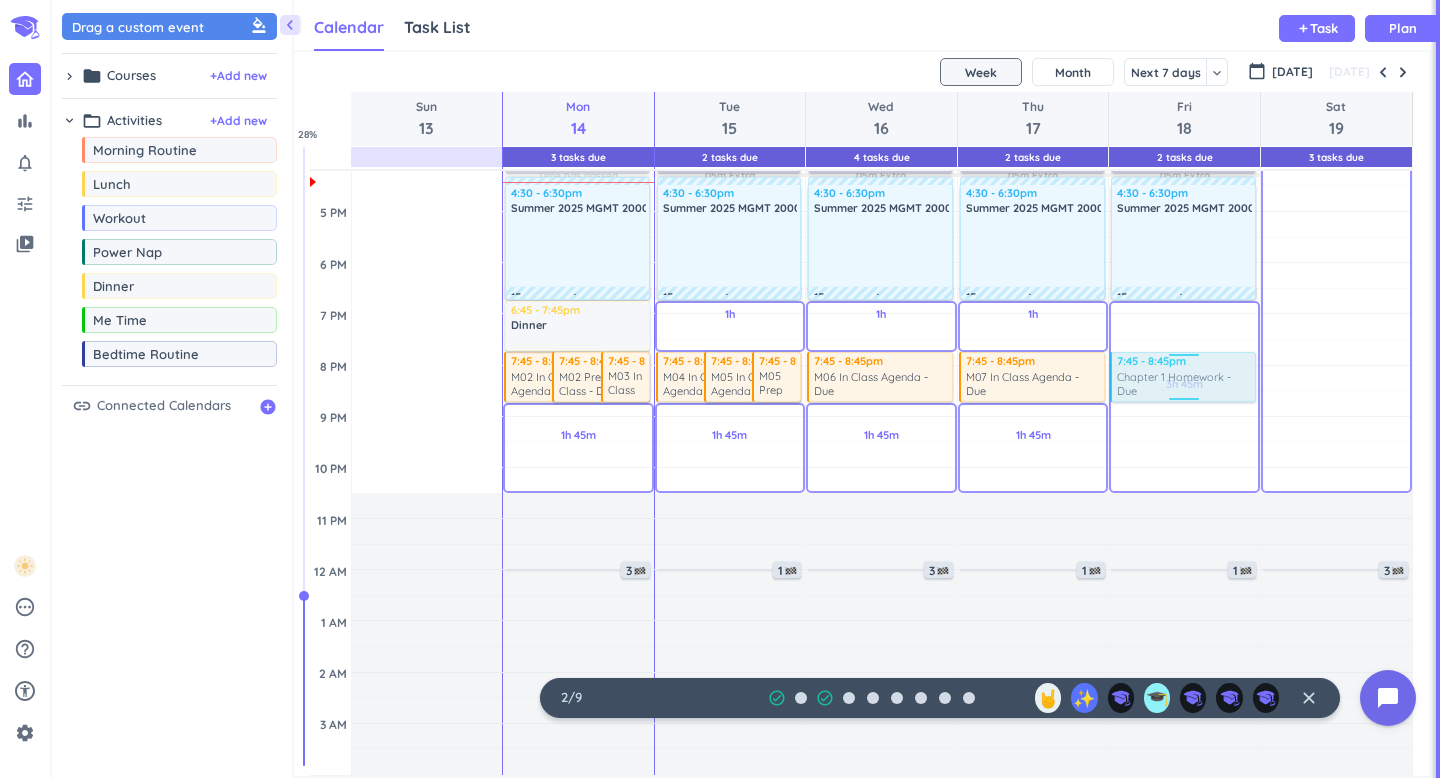 drag, startPoint x: 1092, startPoint y: 492, endPoint x: 1164, endPoint y: 356, distance: 153.88307 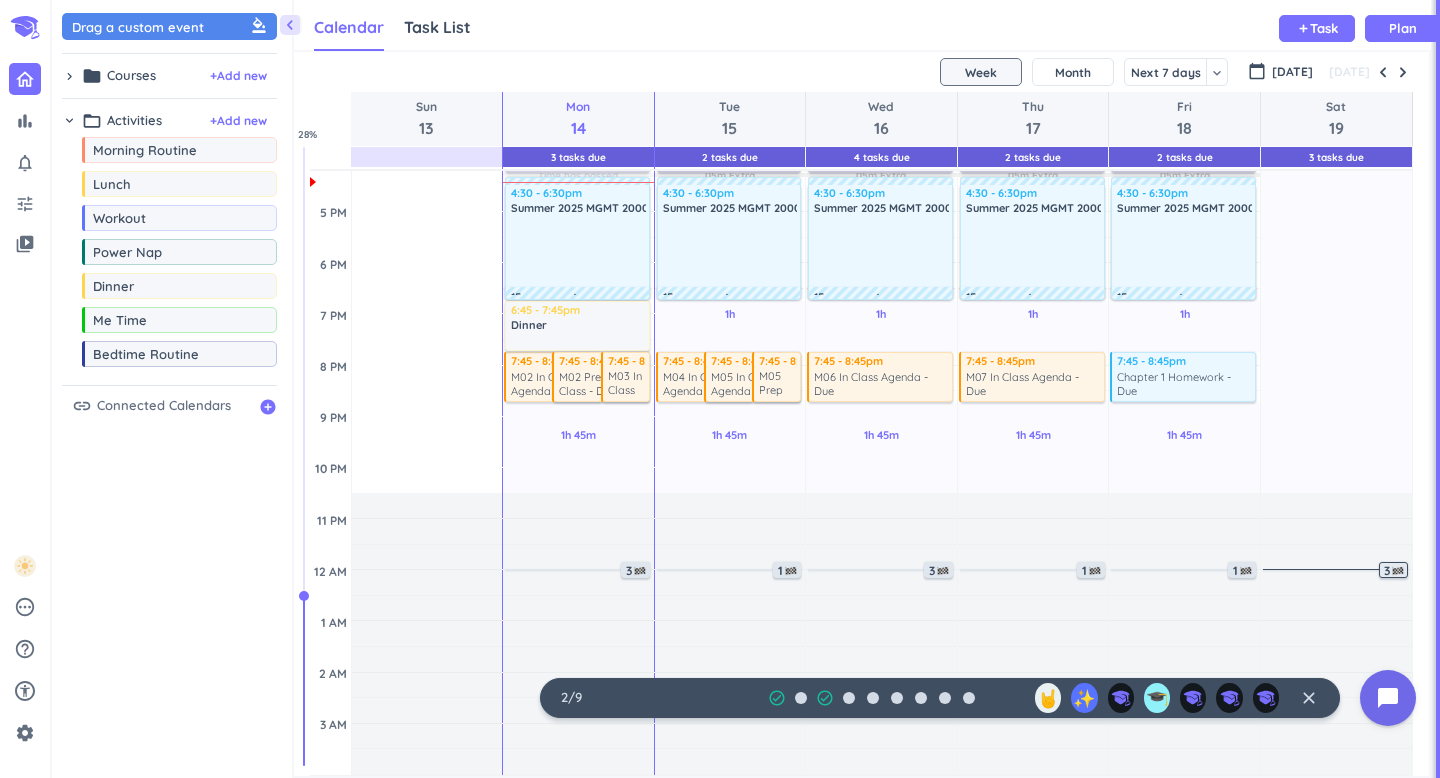 click at bounding box center (1398, 571) 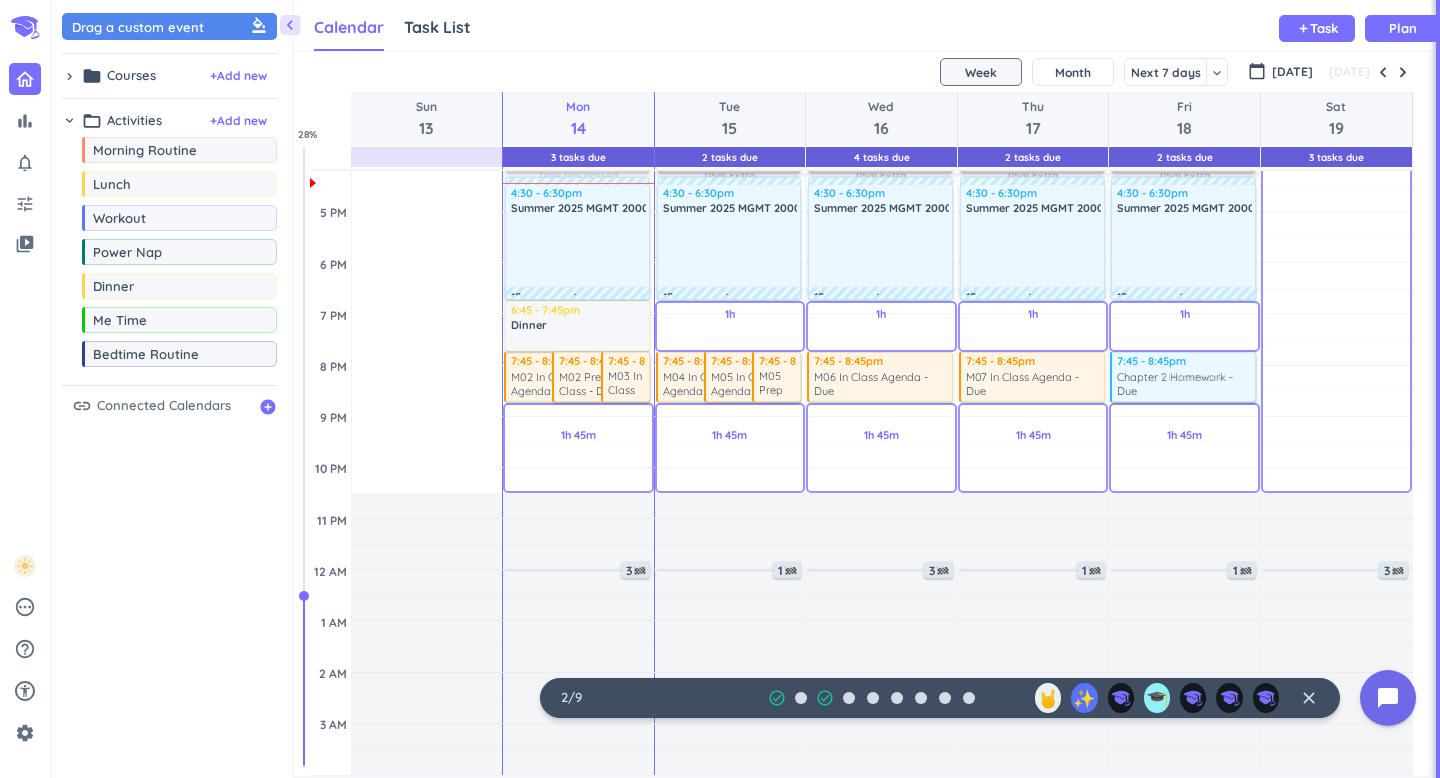 drag, startPoint x: 1165, startPoint y: 582, endPoint x: 1189, endPoint y: 356, distance: 227.27077 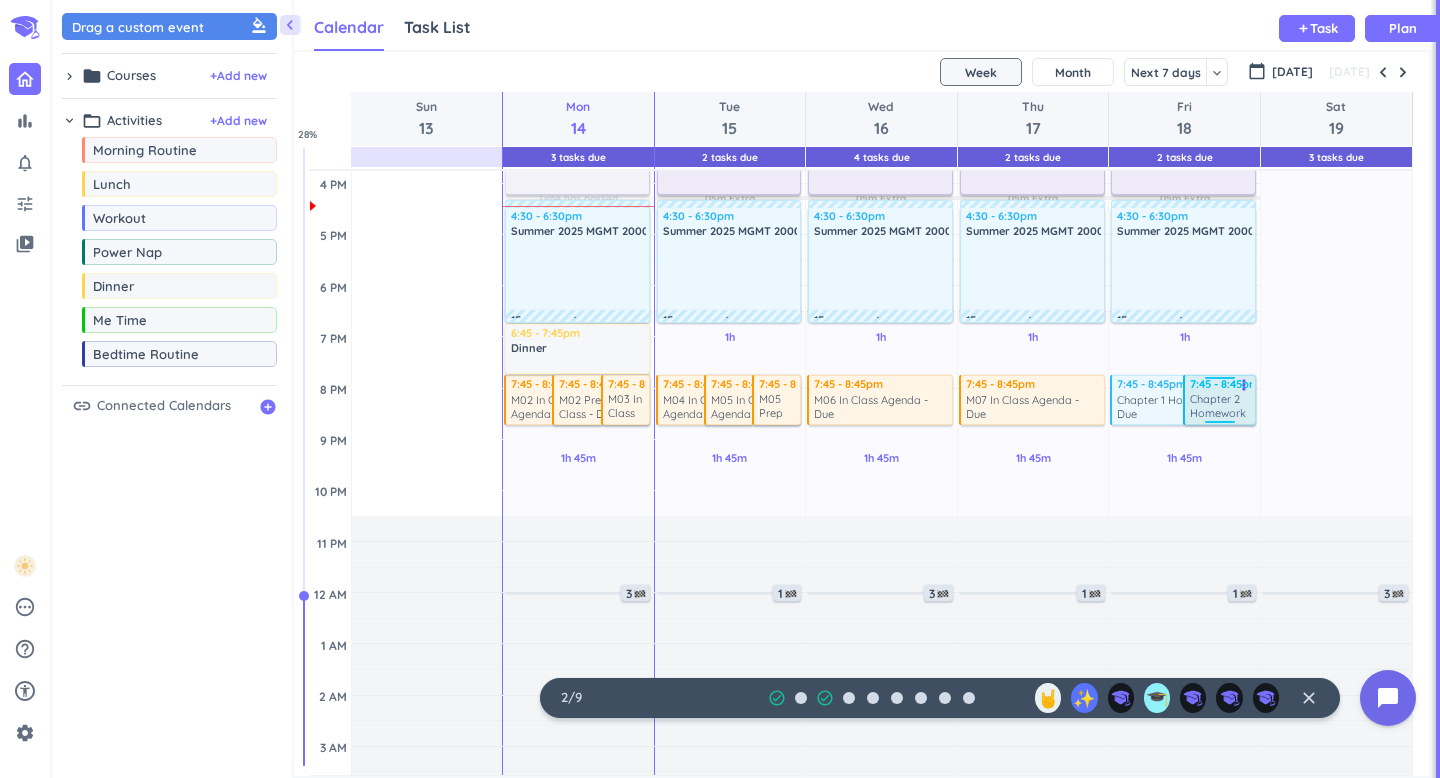 scroll, scrollTop: 594, scrollLeft: 0, axis: vertical 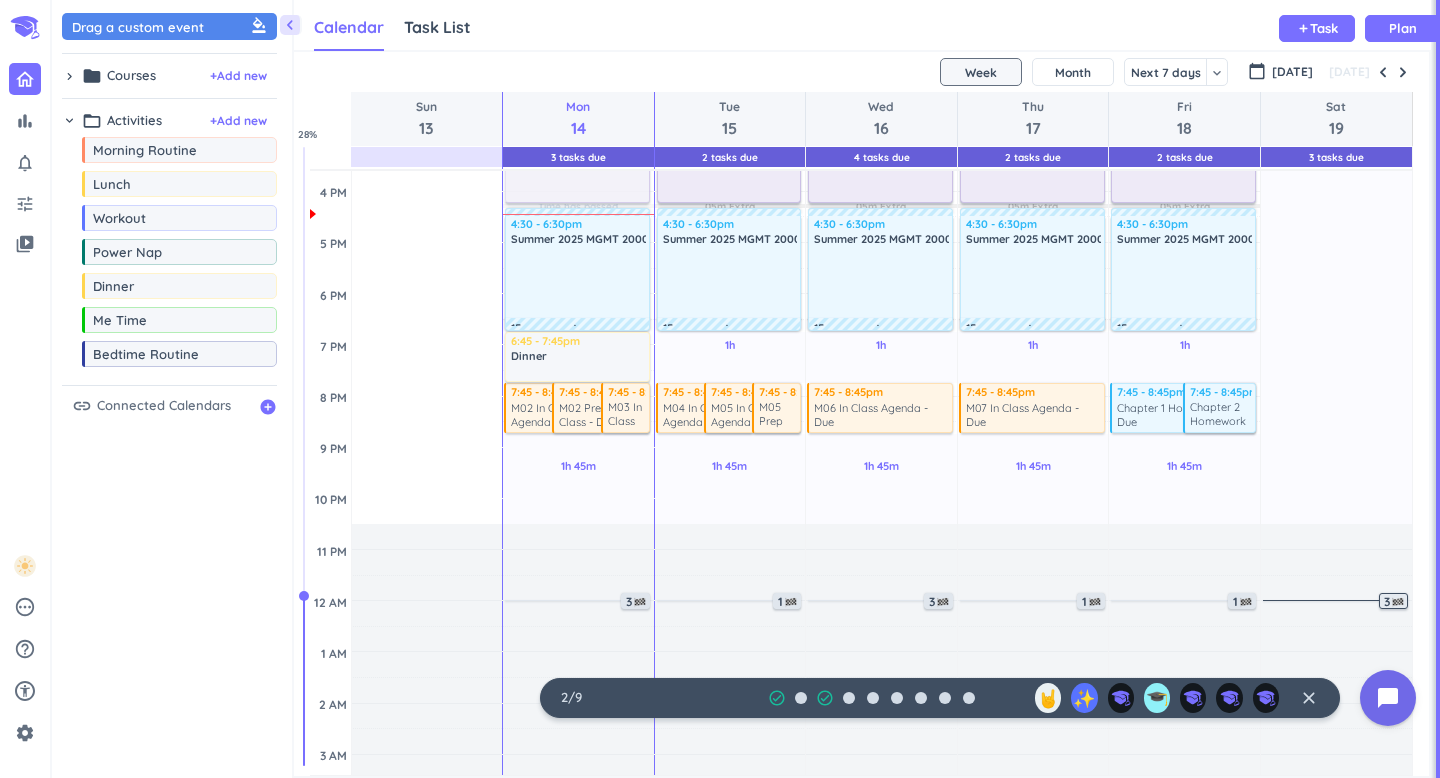 click on "3" at bounding box center (1395, 602) 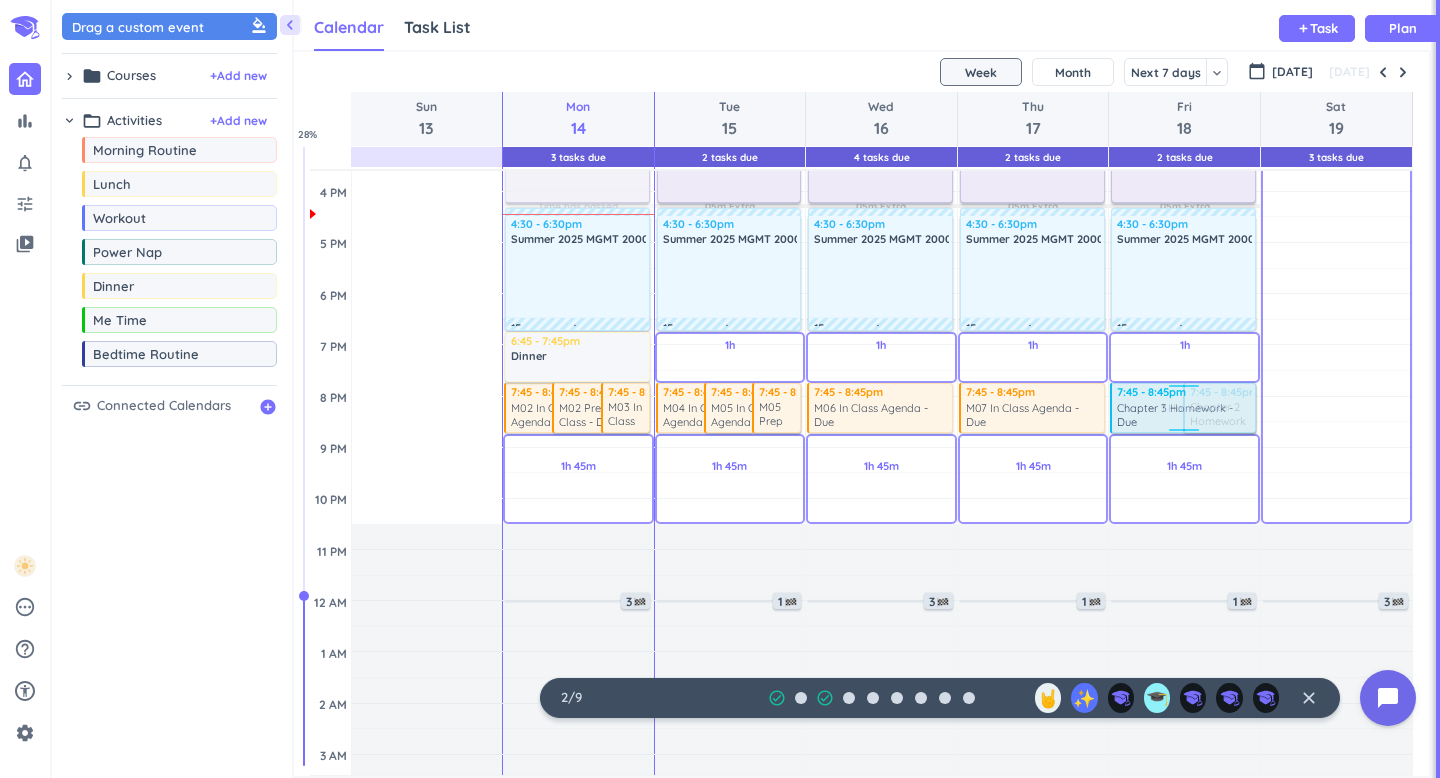 drag, startPoint x: 1097, startPoint y: 714, endPoint x: 1186, endPoint y: 386, distance: 339.86026 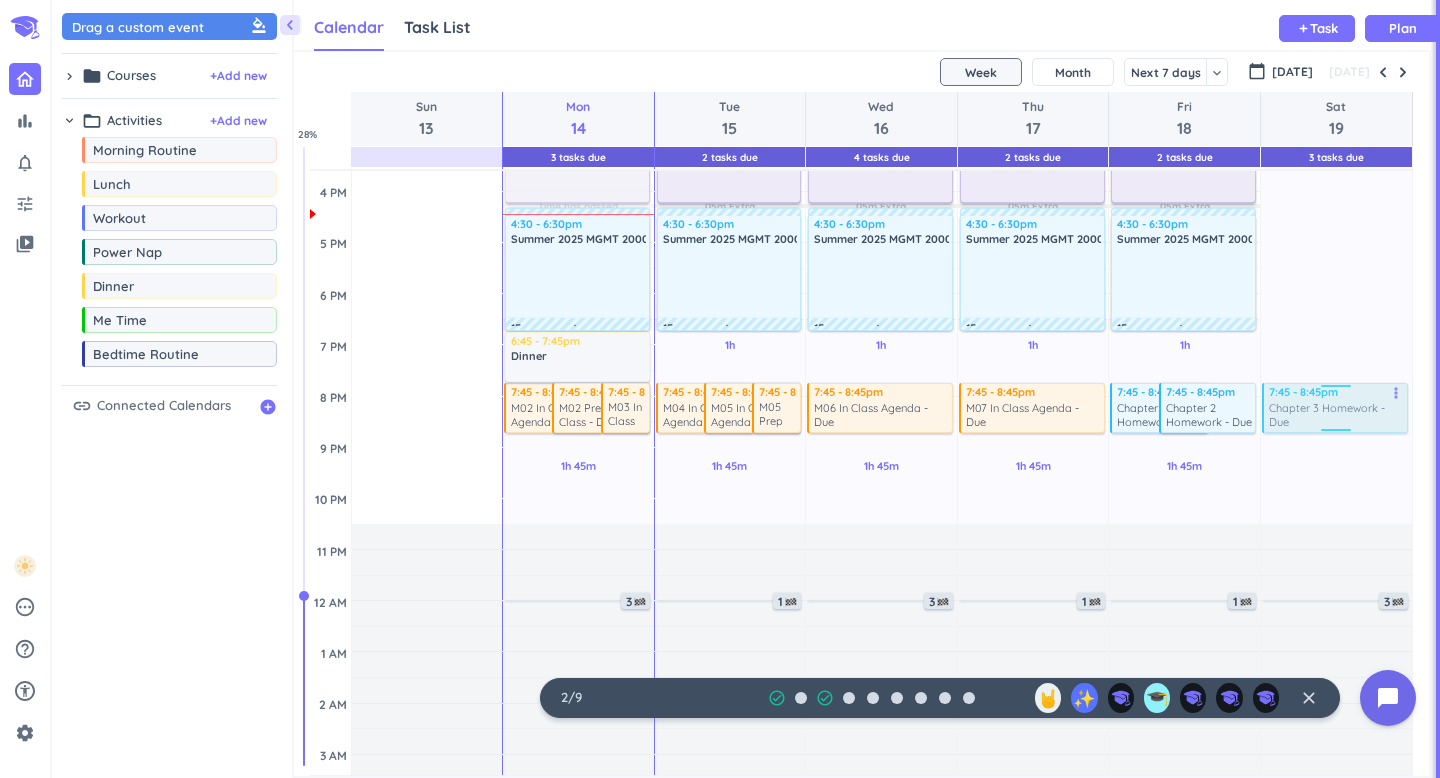drag, startPoint x: 1228, startPoint y: 406, endPoint x: 1292, endPoint y: 402, distance: 64.12488 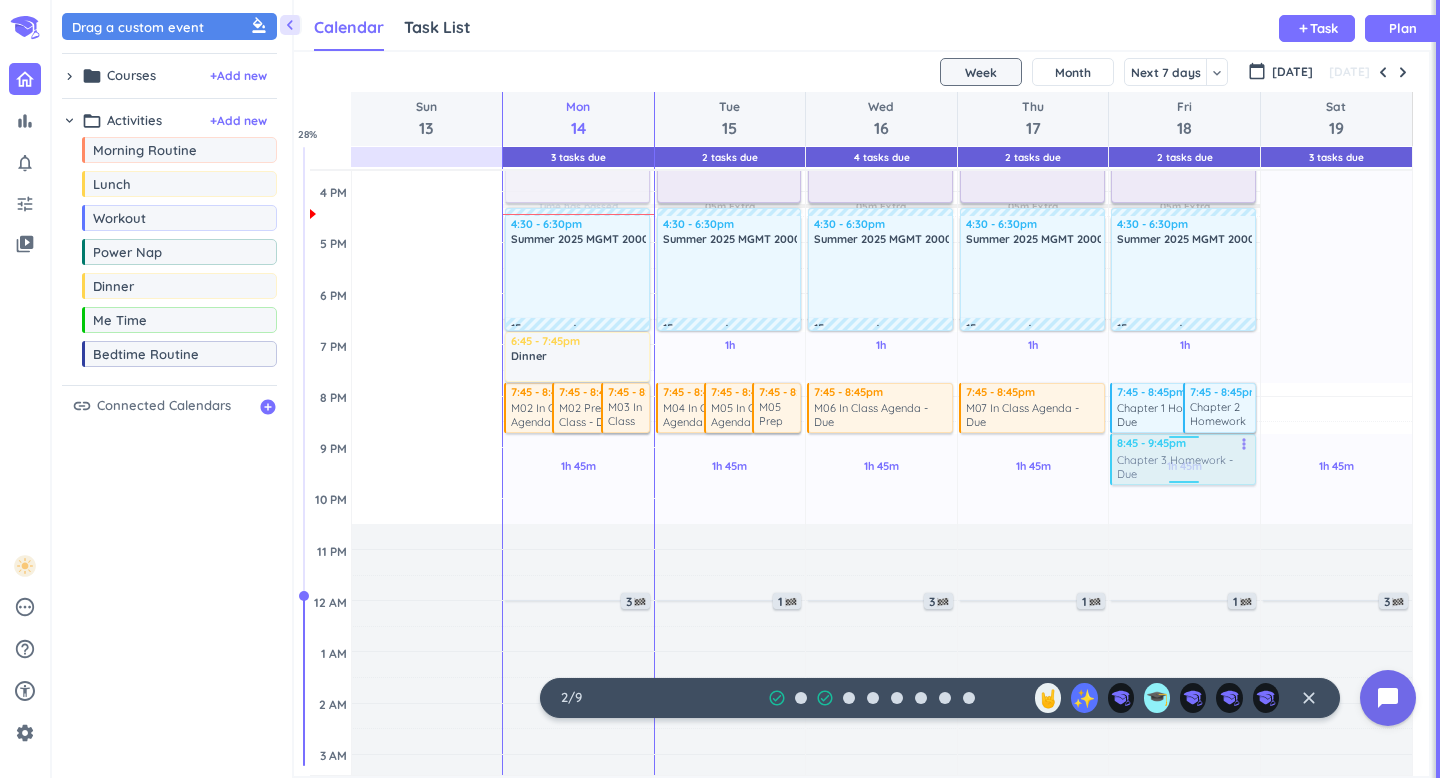 drag, startPoint x: 1292, startPoint y: 402, endPoint x: 1178, endPoint y: 446, distance: 122.19656 